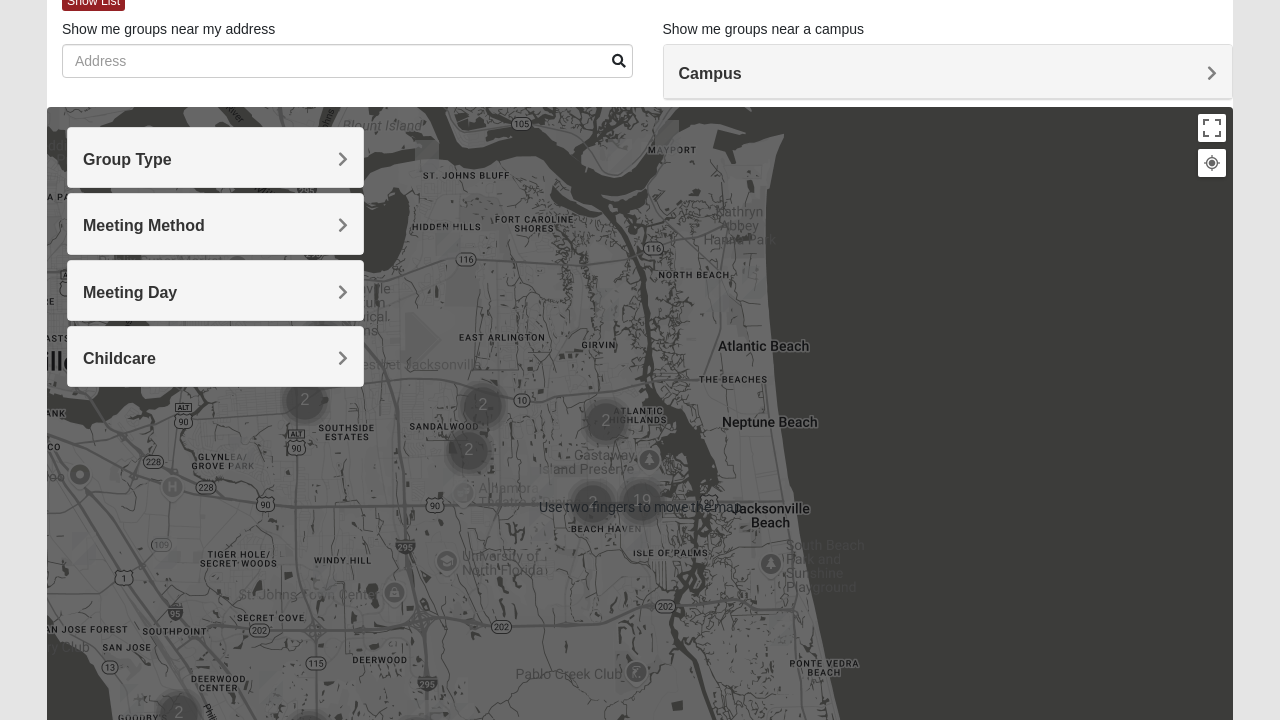 scroll, scrollTop: 122, scrollLeft: 0, axis: vertical 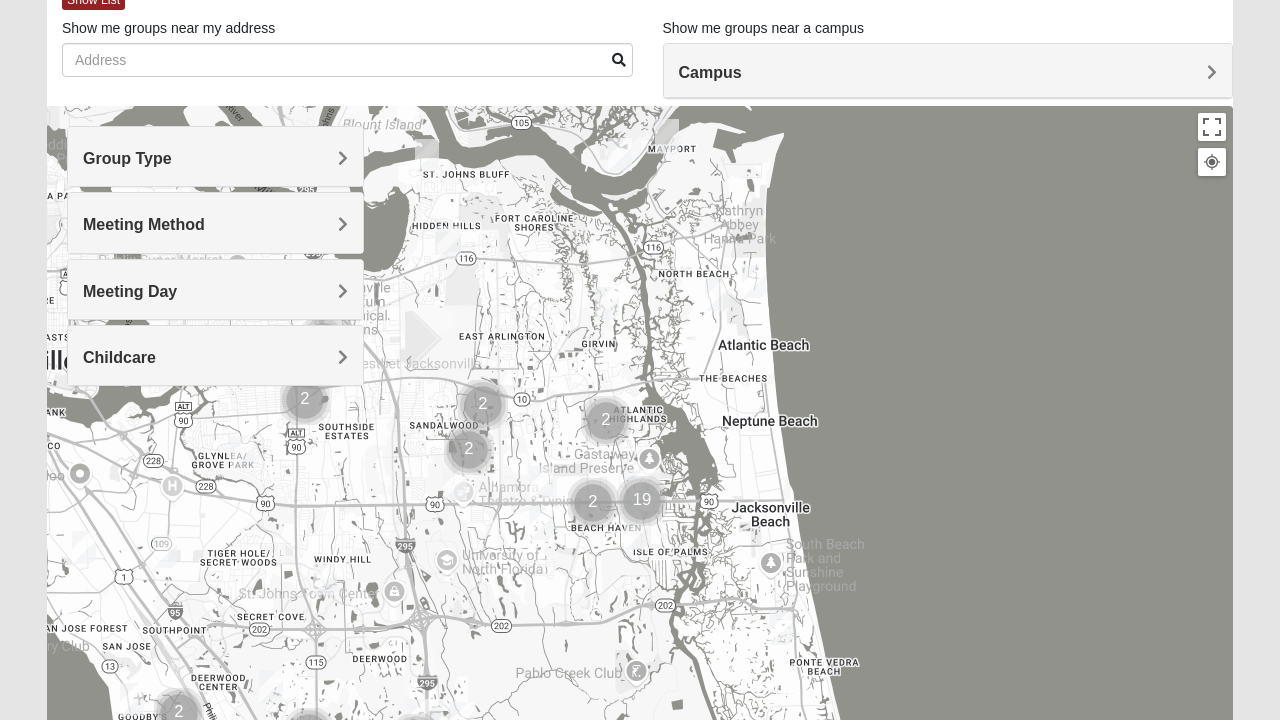 click on "Group Type" at bounding box center (215, 156) 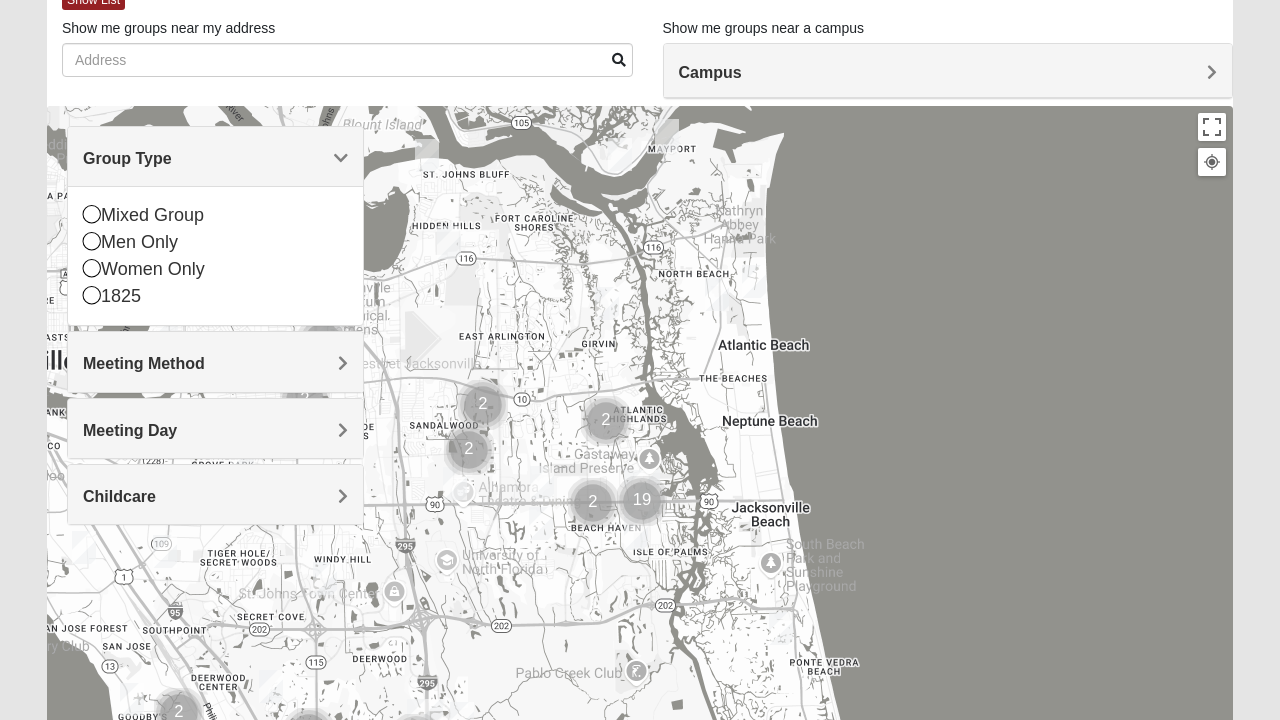 click on "Group Type" at bounding box center [127, 158] 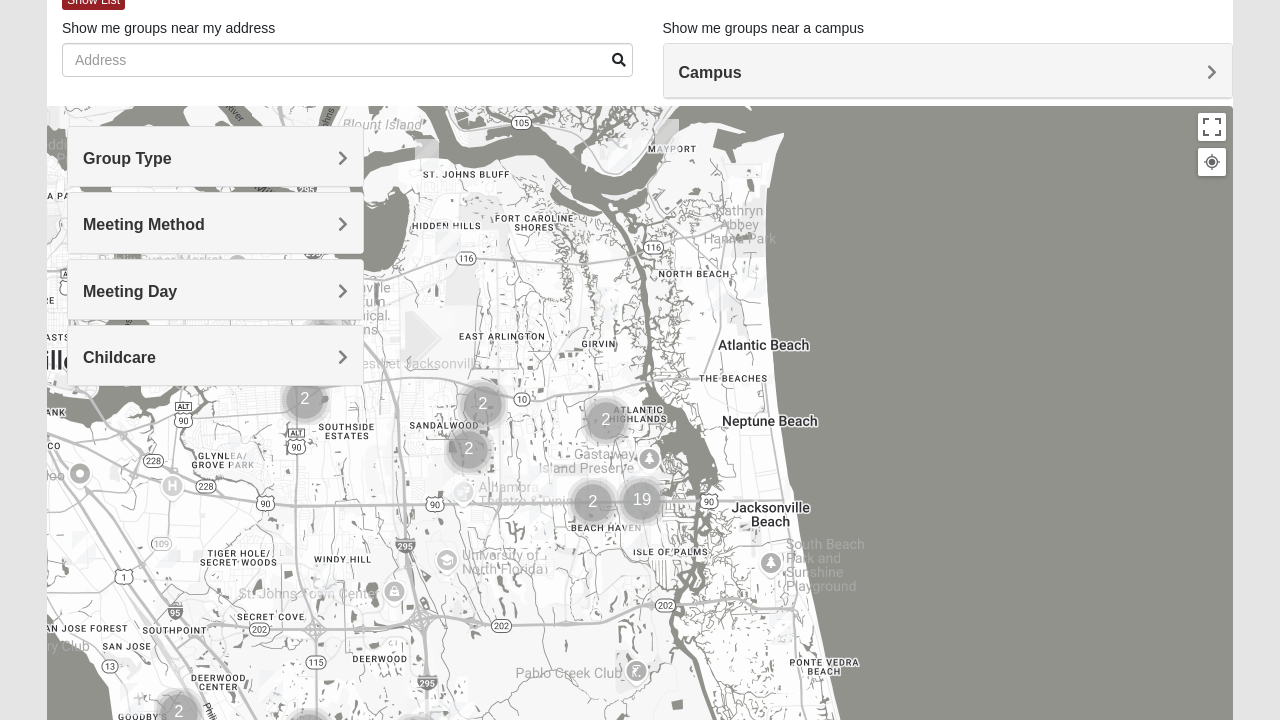 click on "Meeting Method" at bounding box center [144, 224] 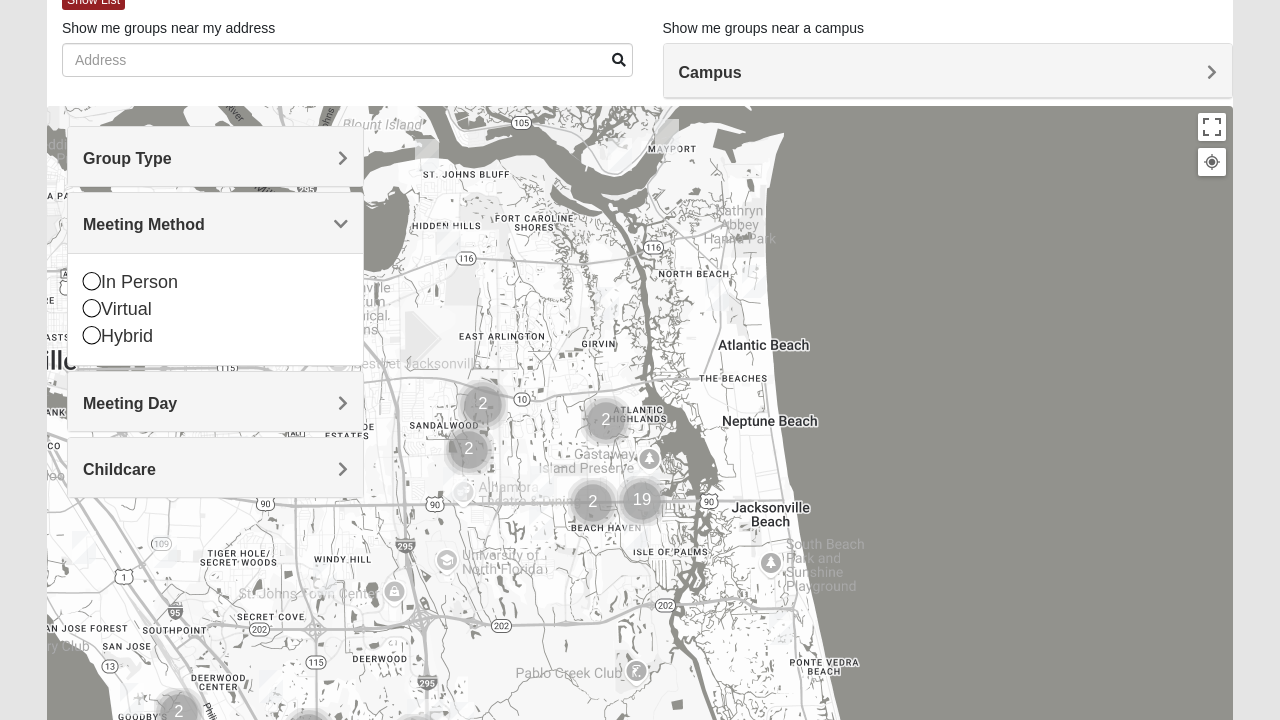 click on "In Person" at bounding box center (215, 282) 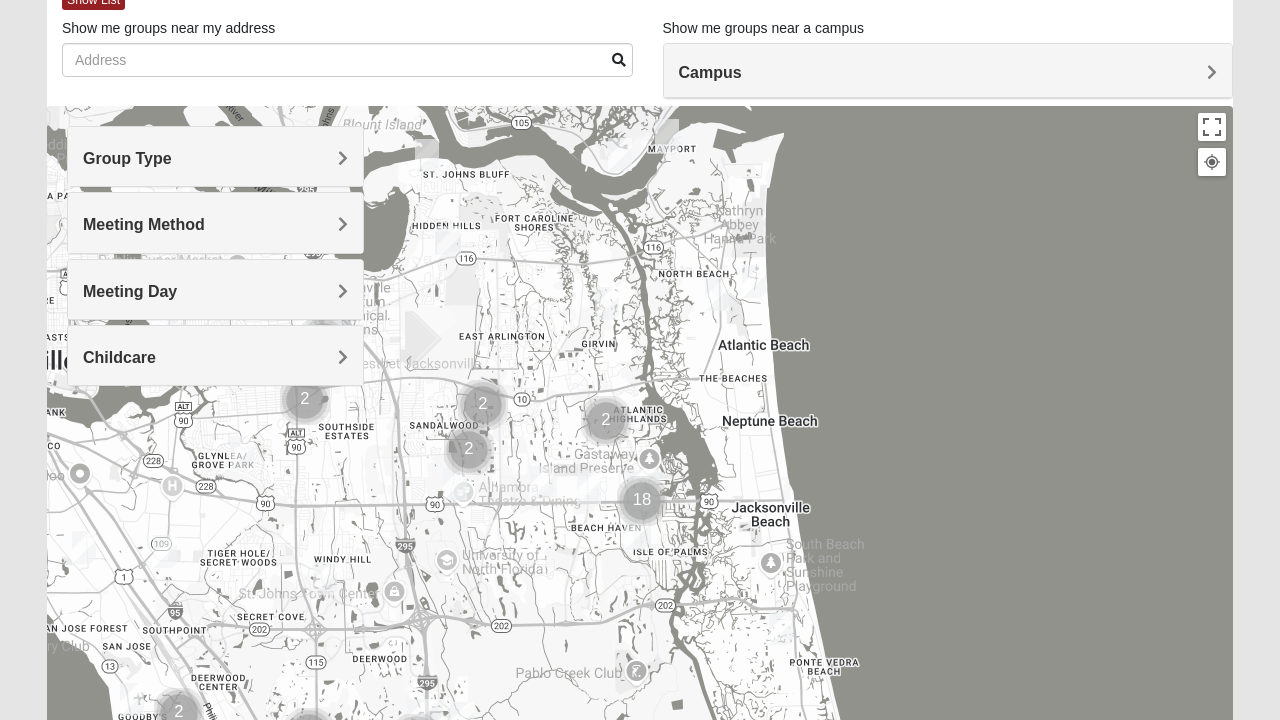 click on "Meeting Day" at bounding box center [130, 291] 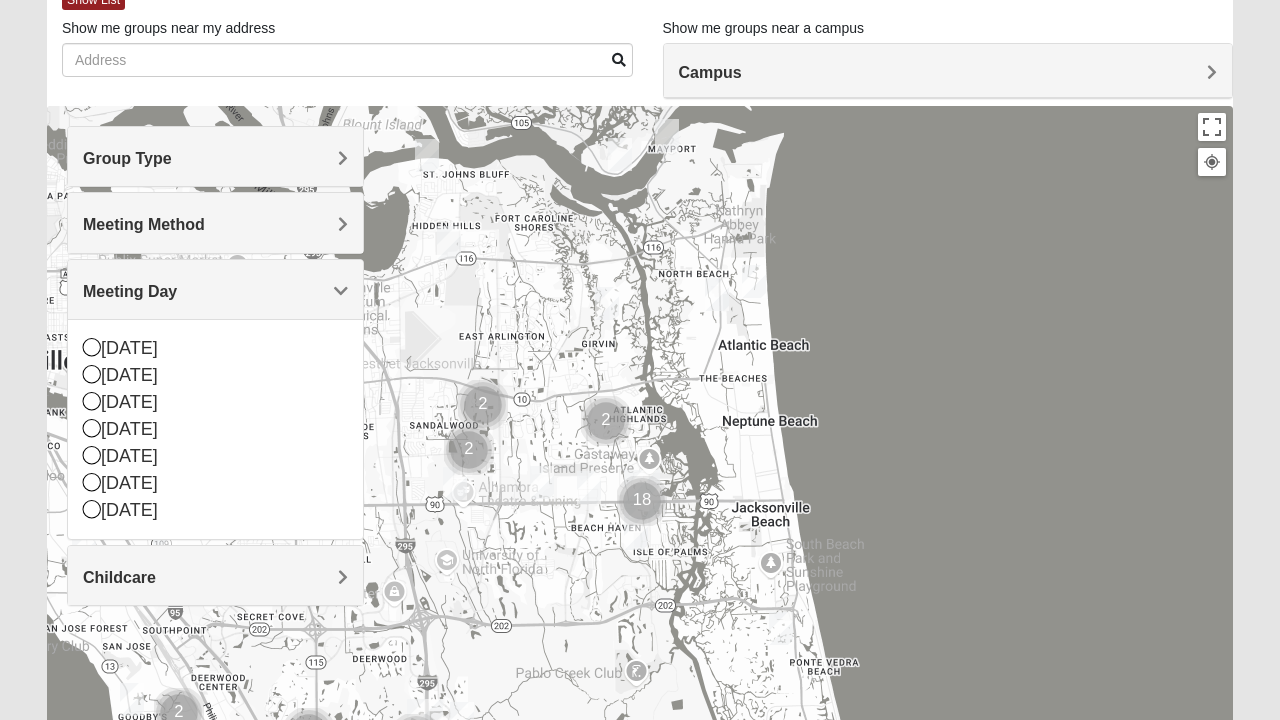 click at bounding box center [92, 401] 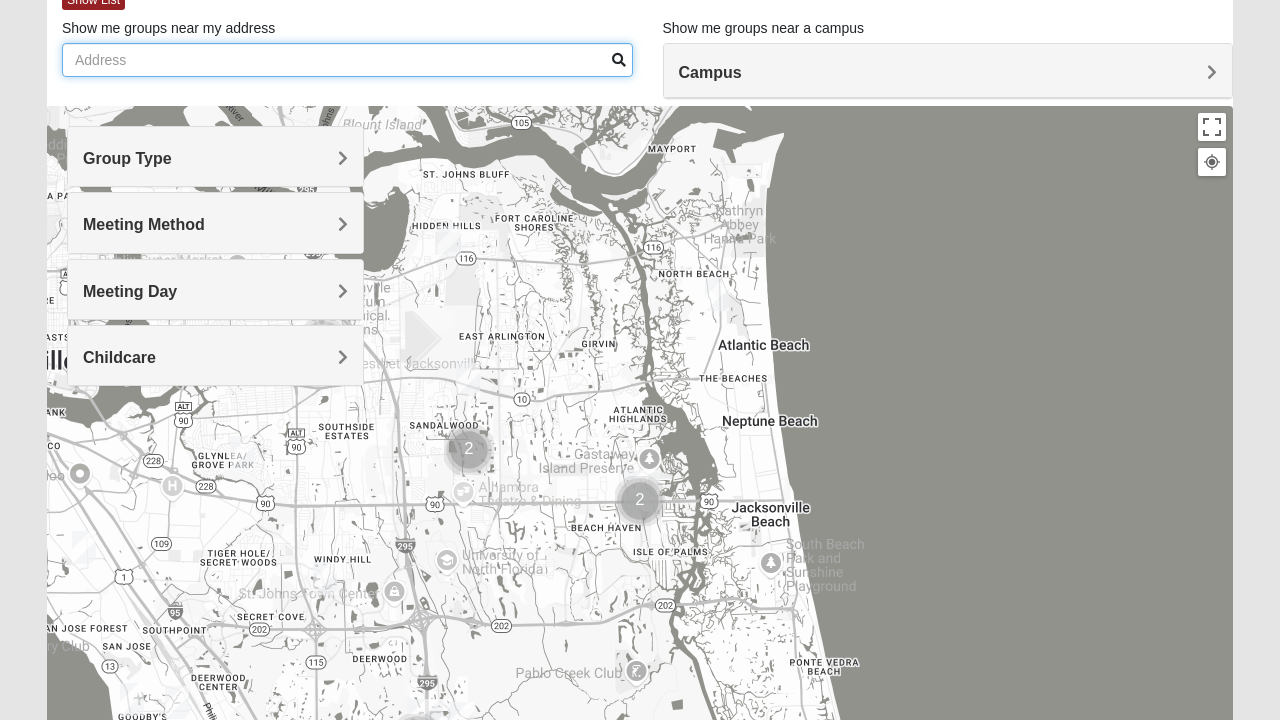 click on "Show me groups near my address" at bounding box center [347, 60] 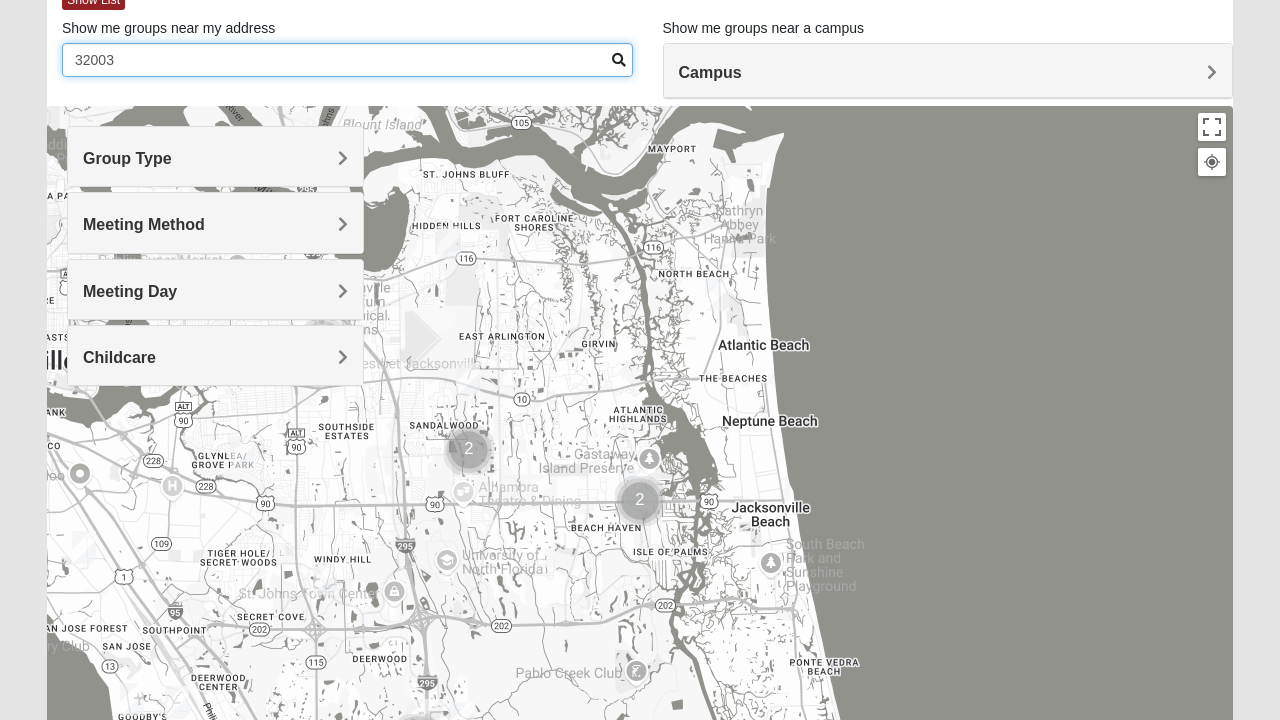 type on "32003" 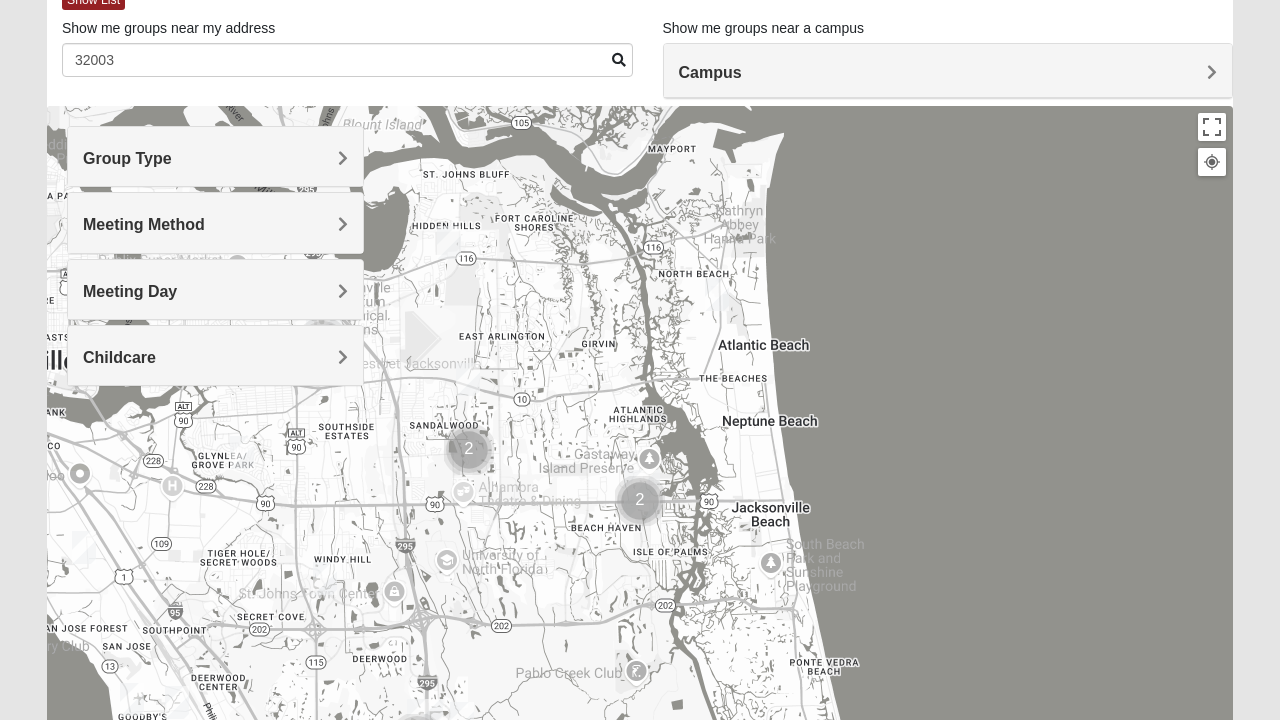 click at bounding box center [619, 60] 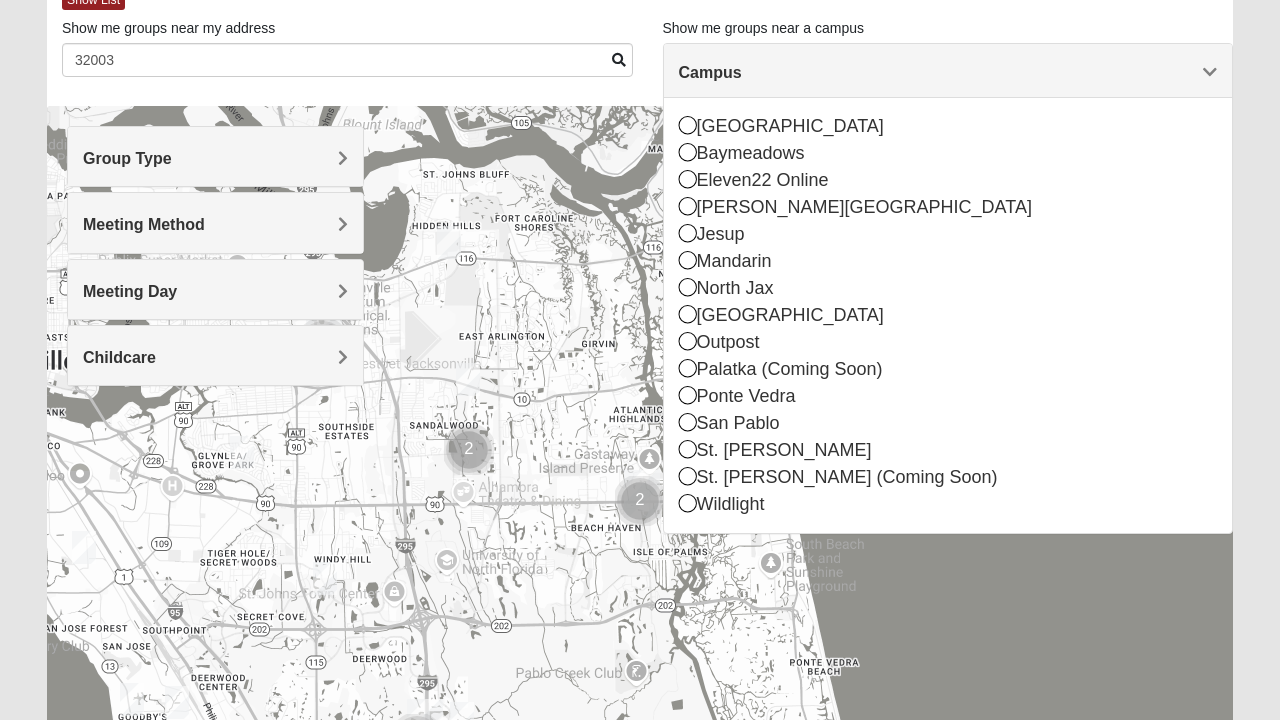 click at bounding box center (688, 206) 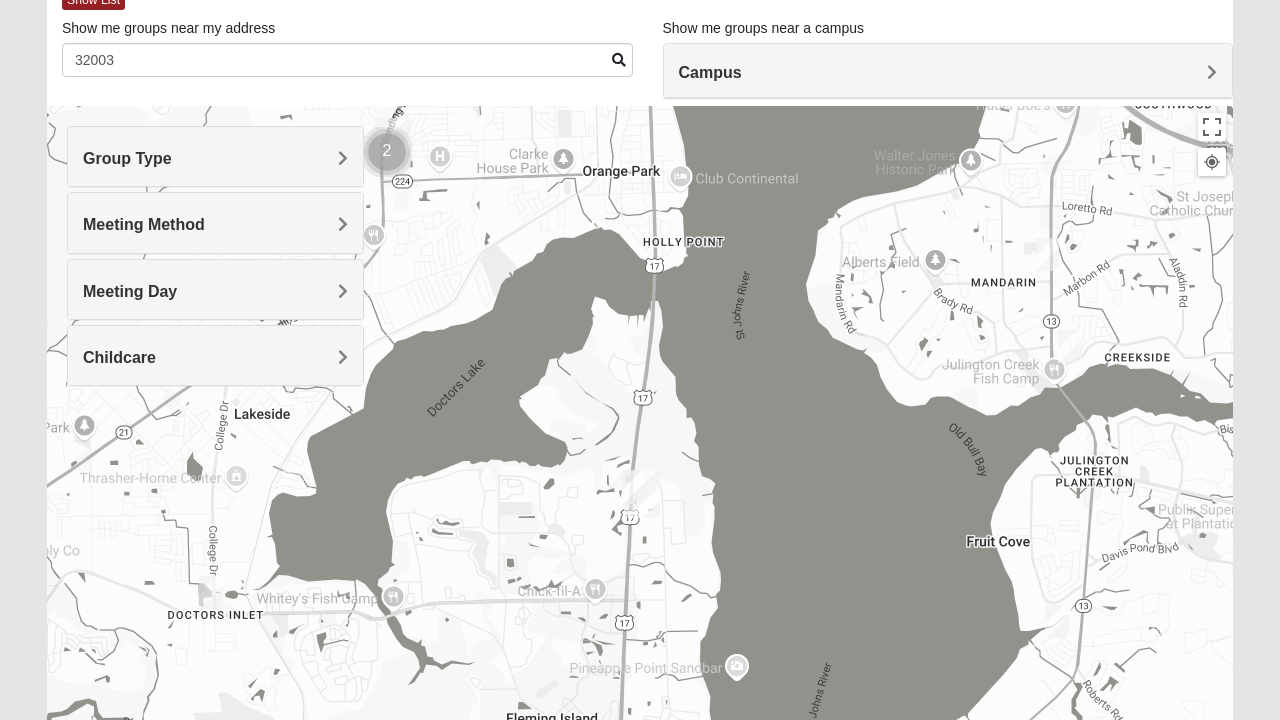 click at bounding box center (642, 494) 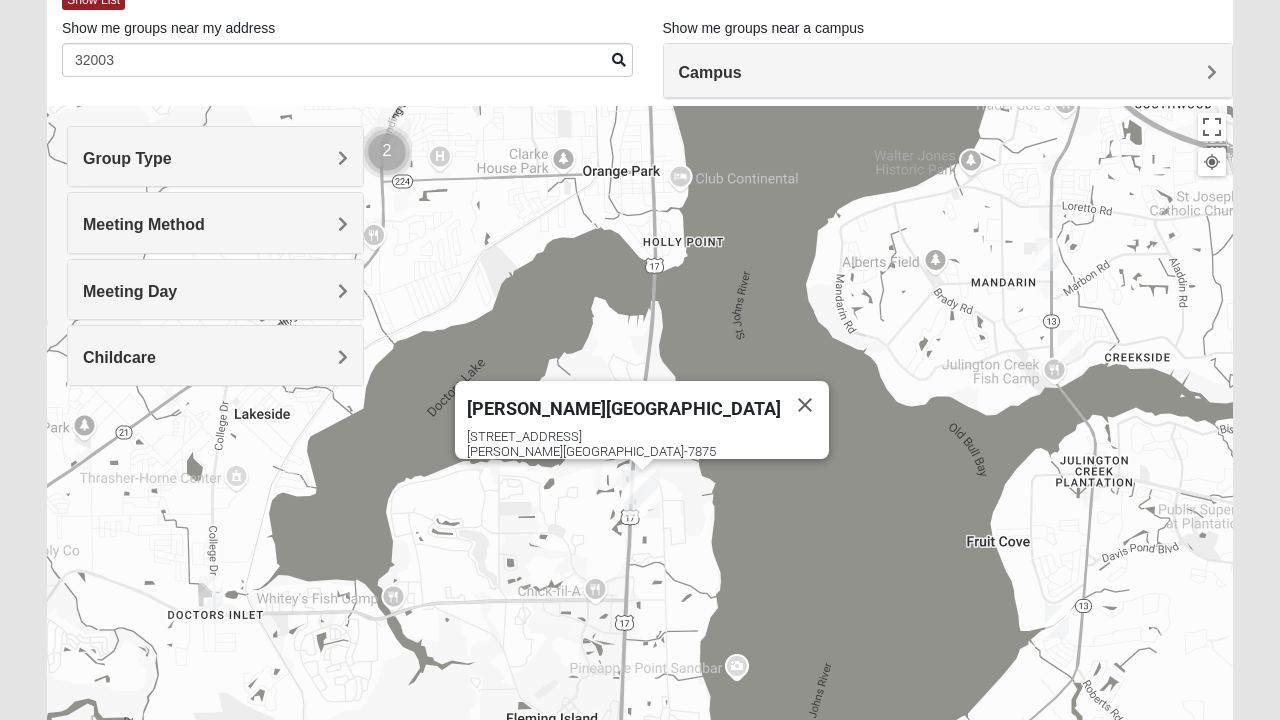 click at bounding box center (642, 494) 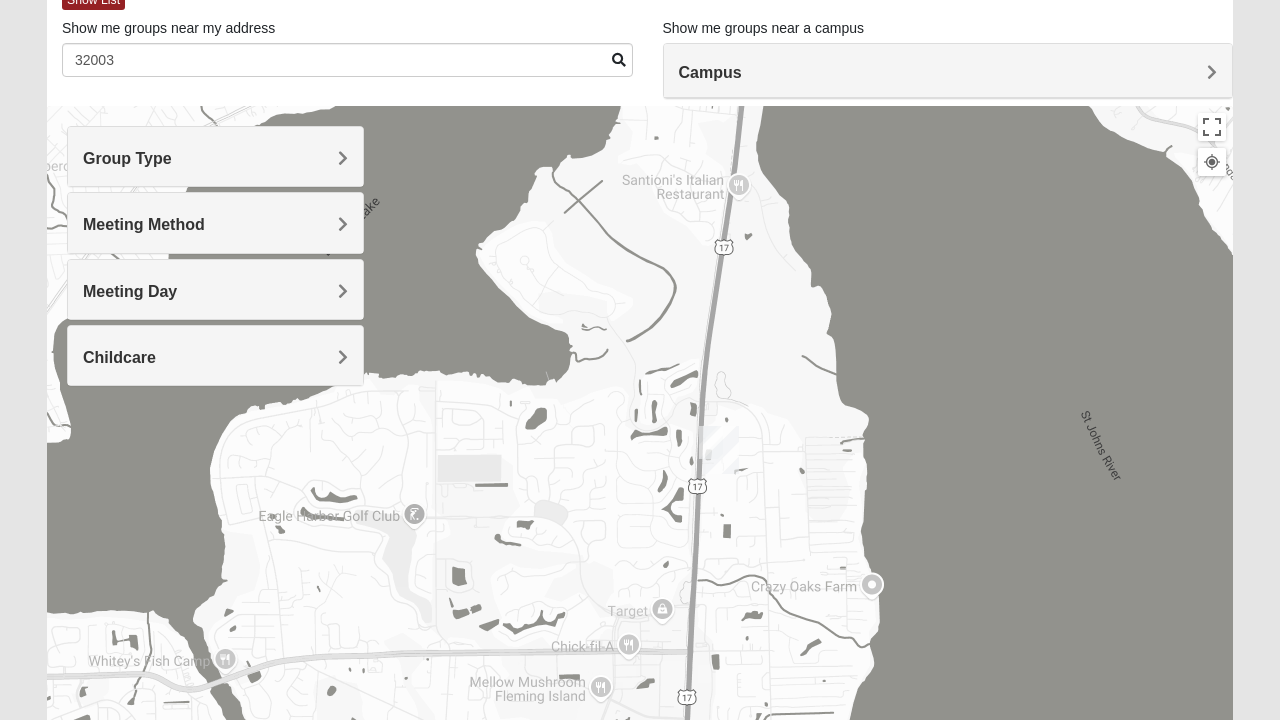 click at bounding box center [721, 450] 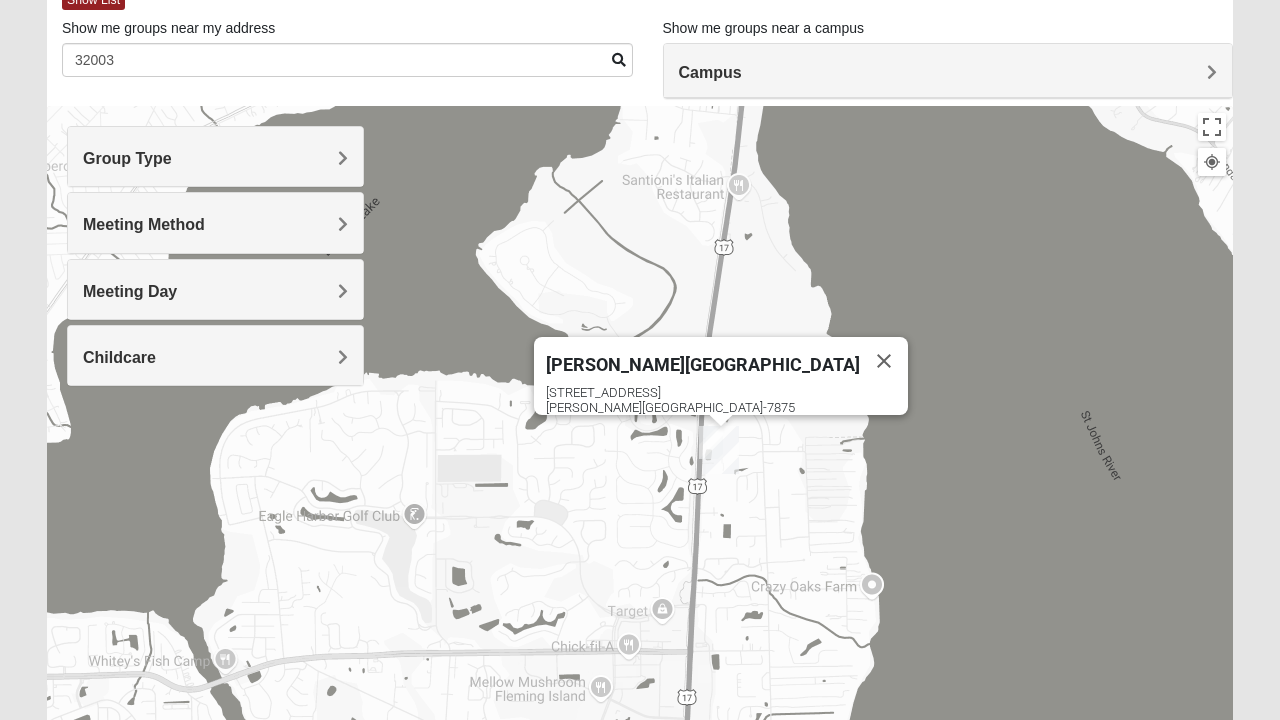 click at bounding box center (721, 450) 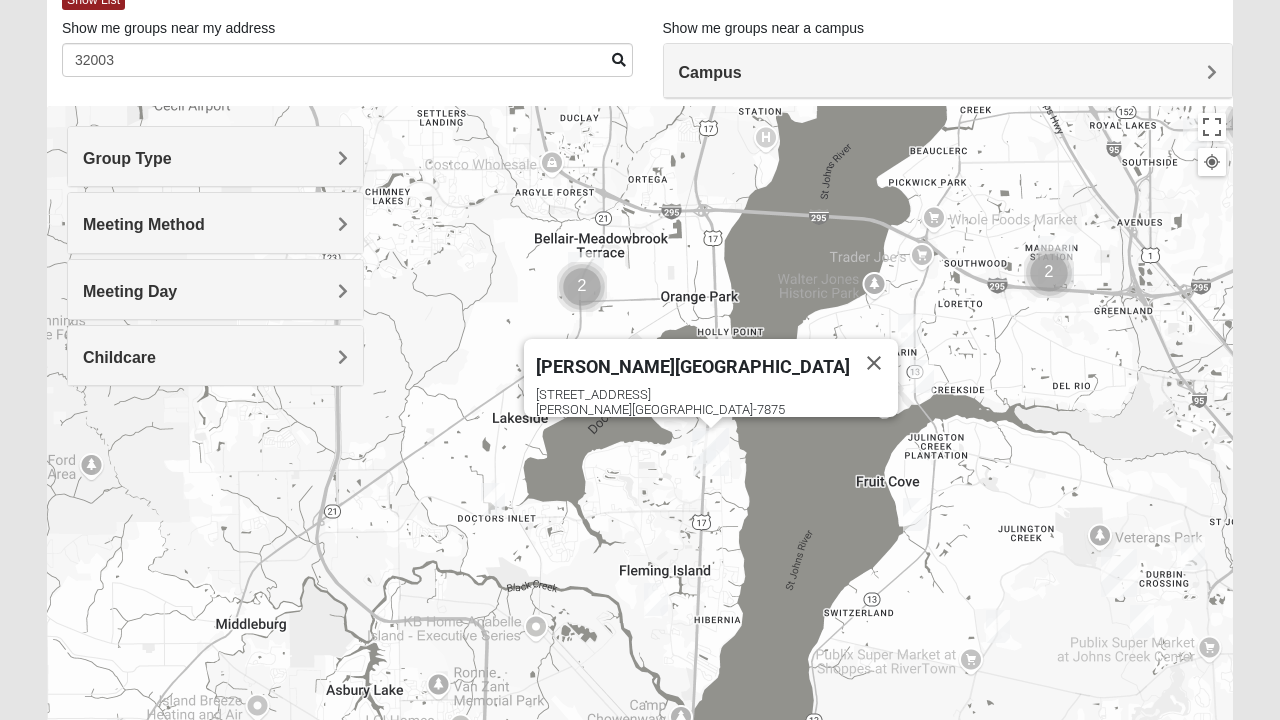 click at bounding box center [656, 599] 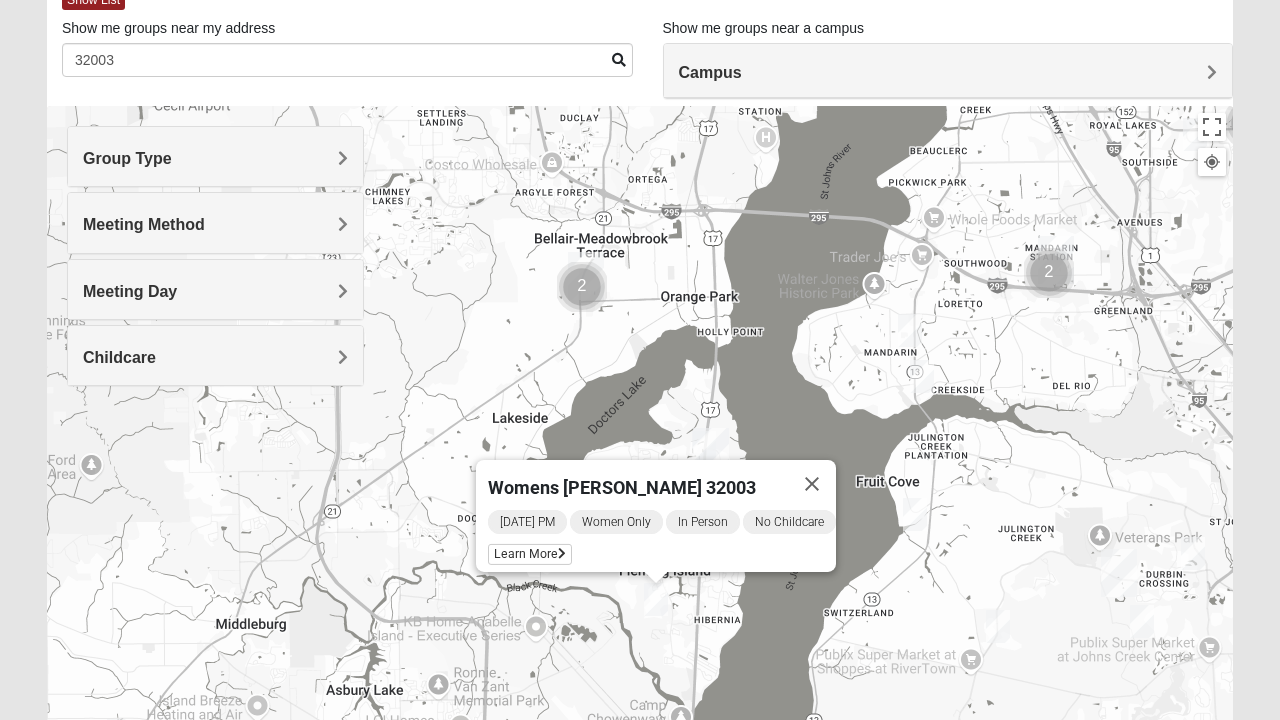 click at bounding box center [812, 484] 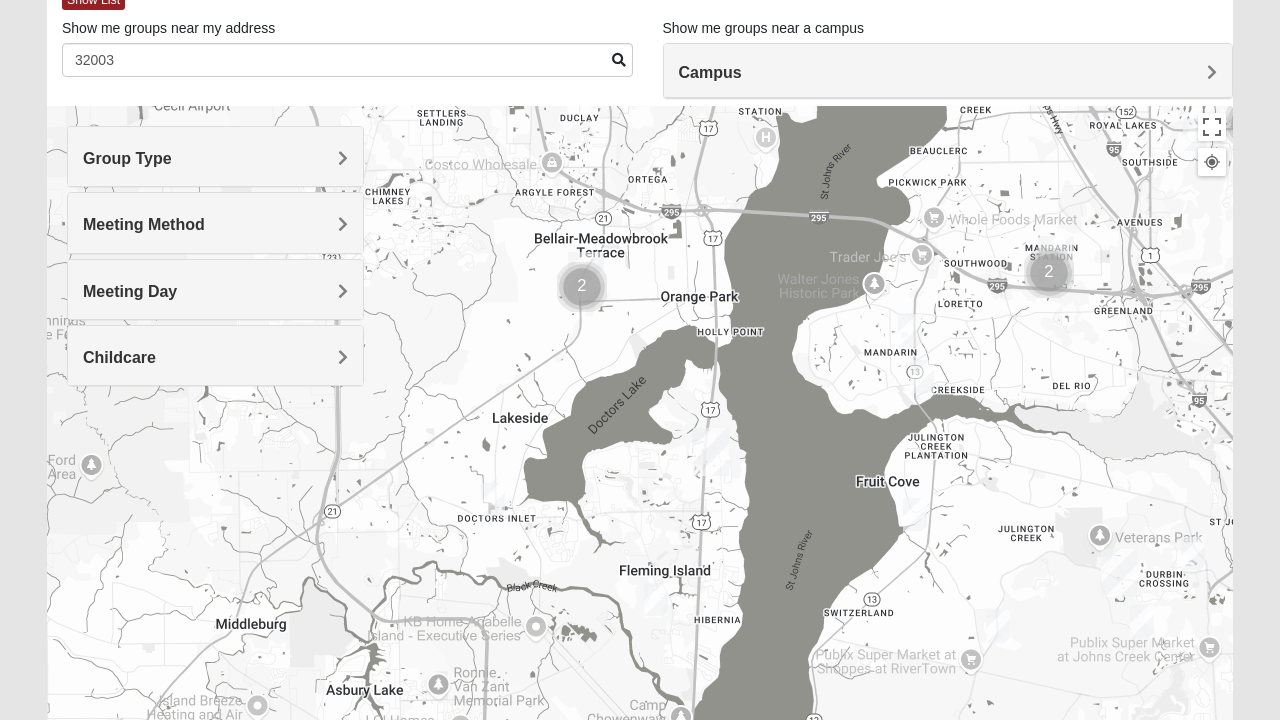 click at bounding box center (711, 452) 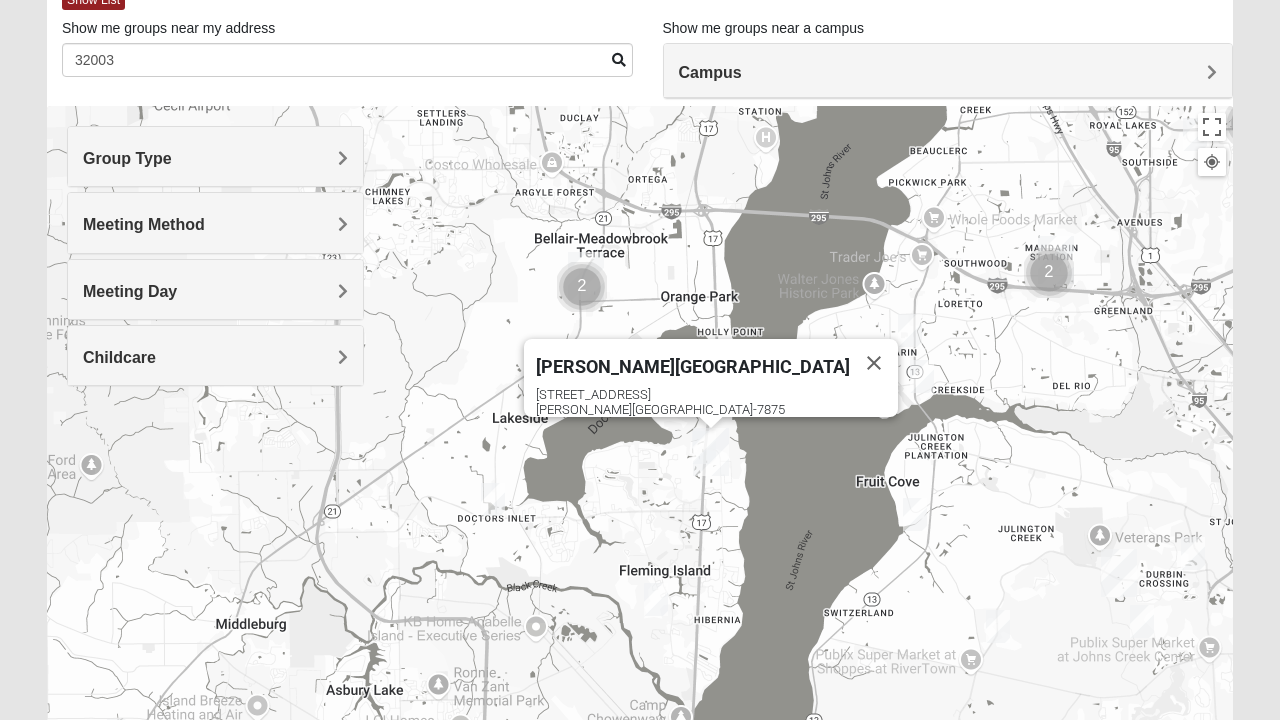click at bounding box center (711, 452) 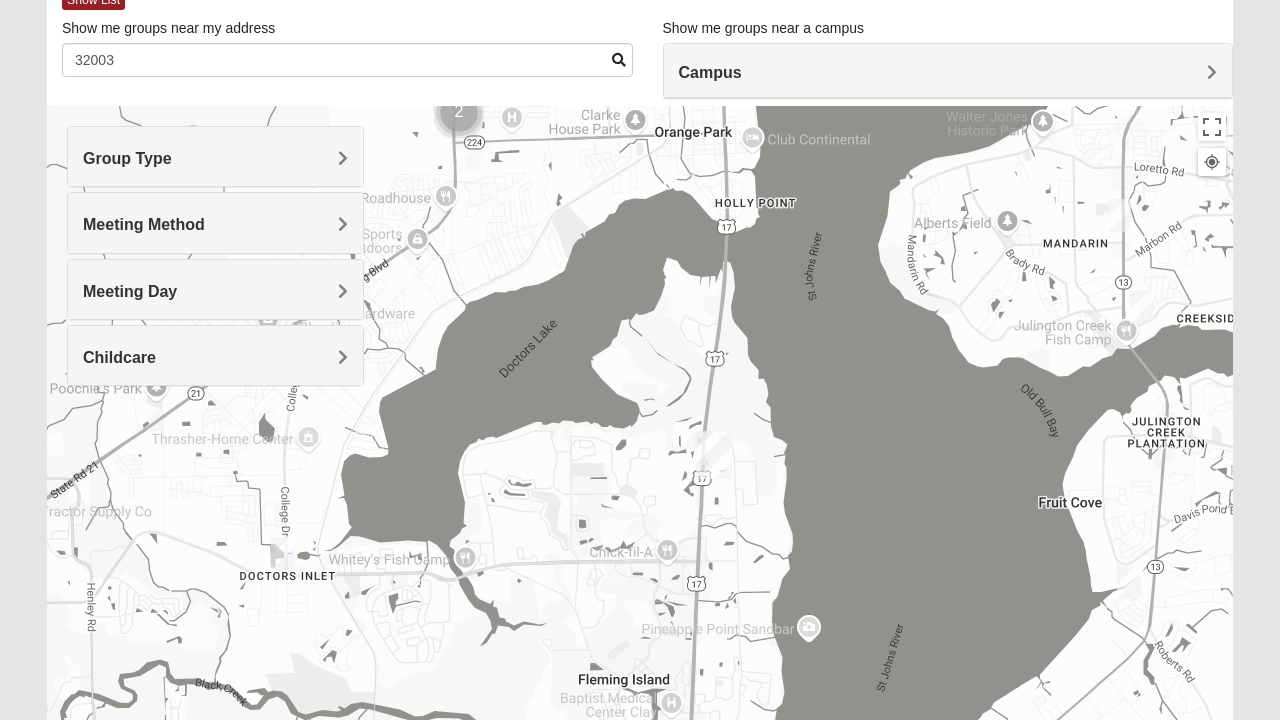 click at bounding box center [706, 448] 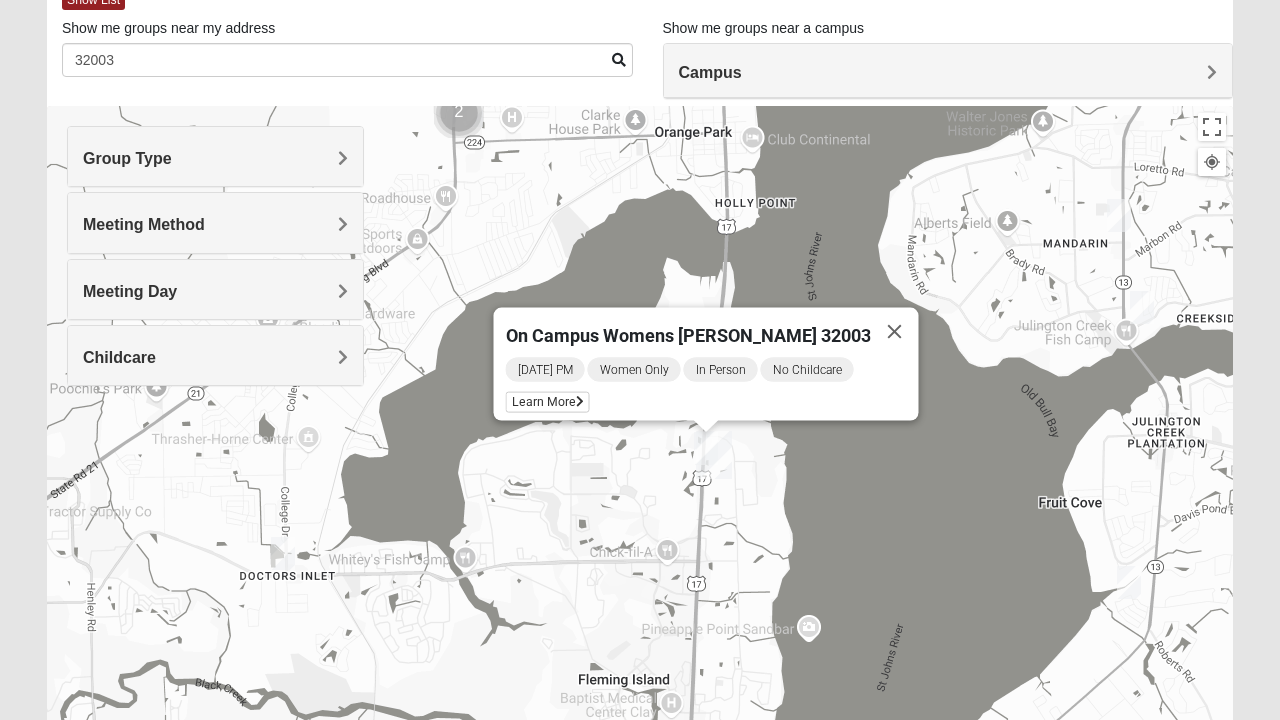 click on "Learn More" at bounding box center (548, 402) 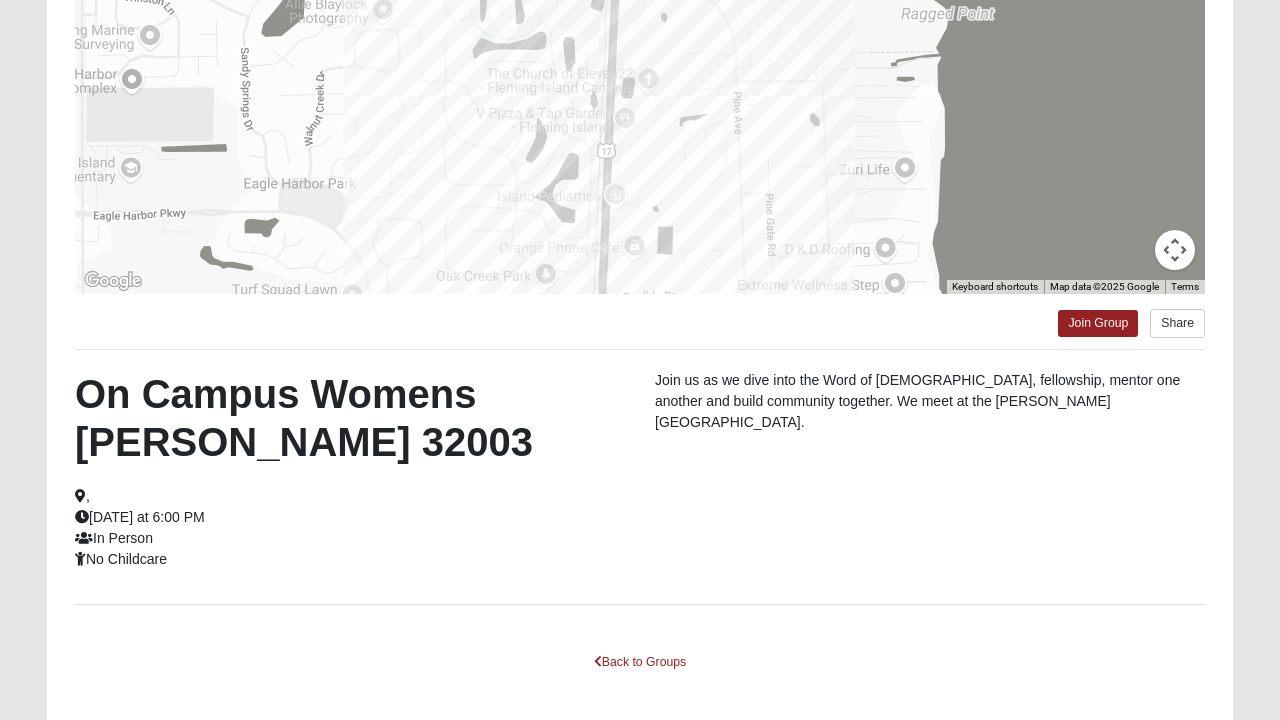 scroll, scrollTop: 404, scrollLeft: 0, axis: vertical 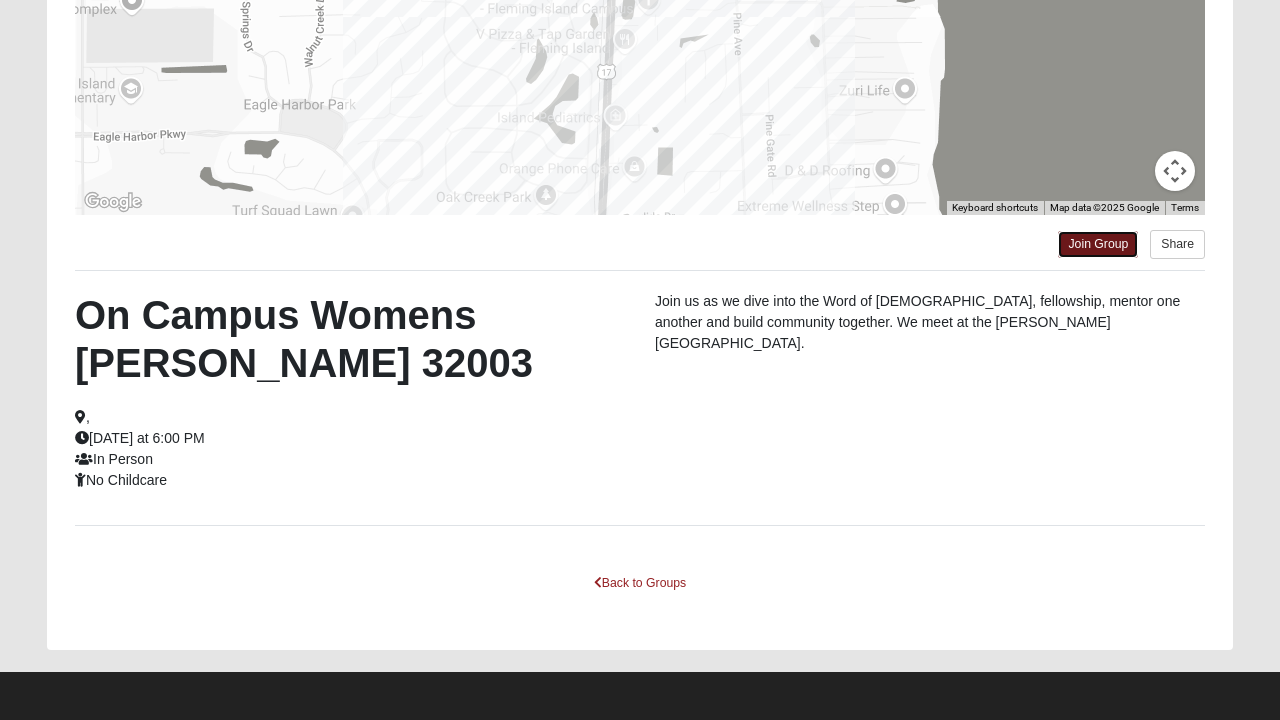 click on "Join Group" at bounding box center [1098, 244] 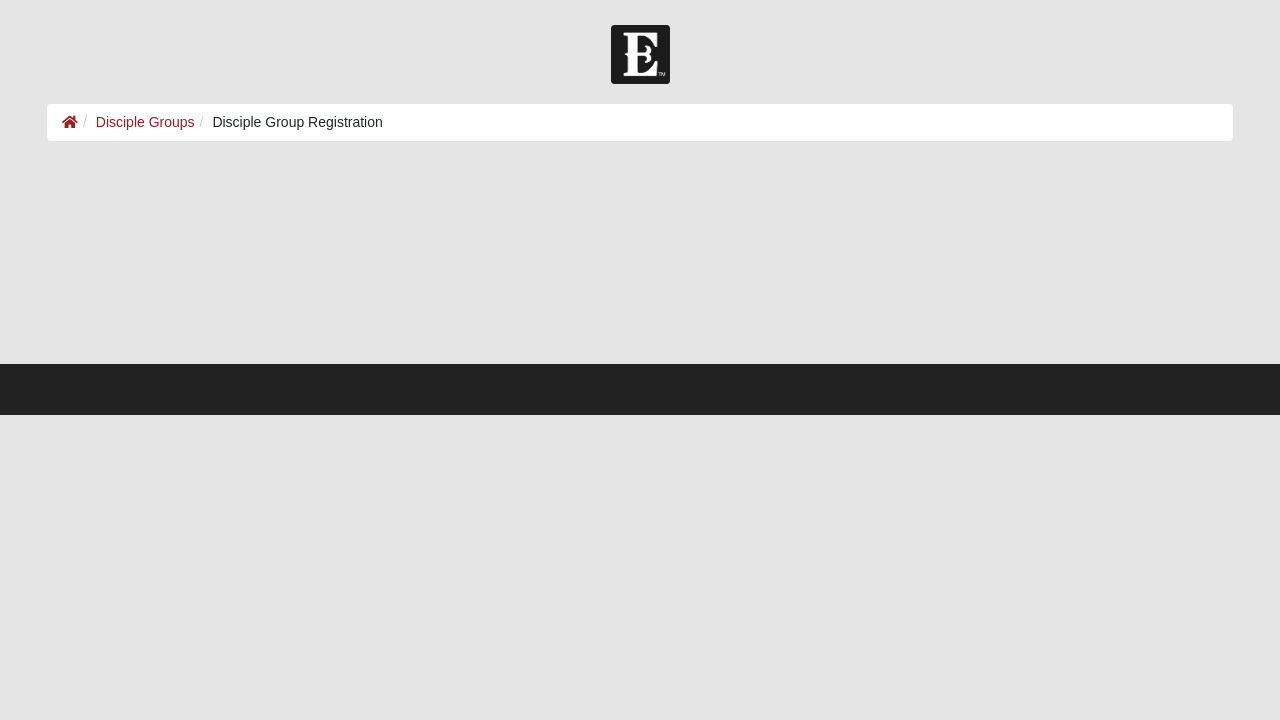scroll, scrollTop: 0, scrollLeft: 0, axis: both 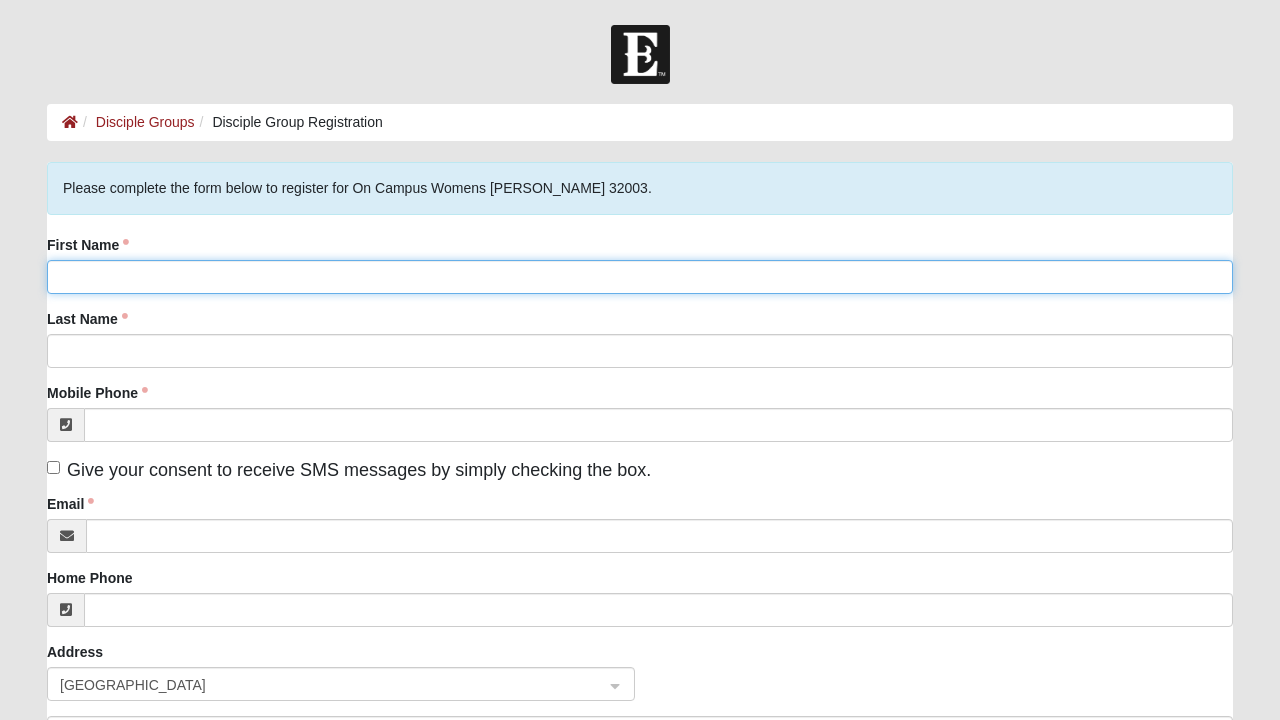 click on "First Name" 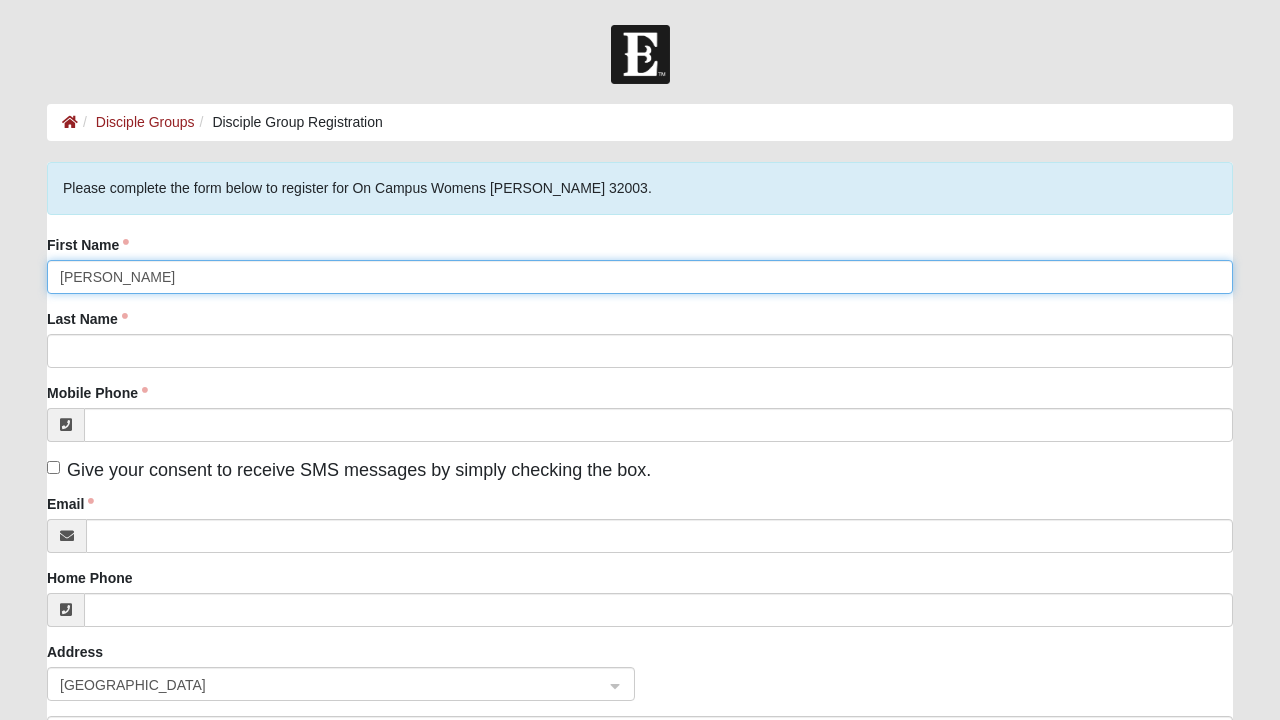 type on "Terri" 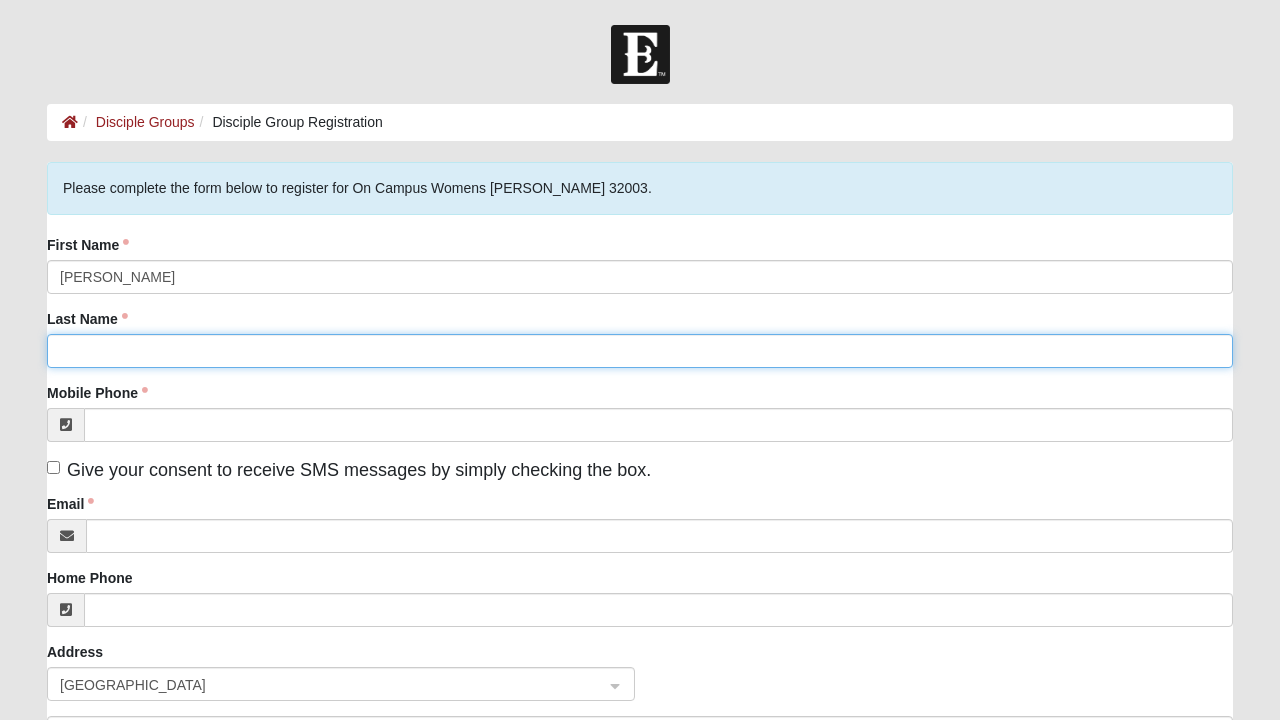 click on "Last Name" 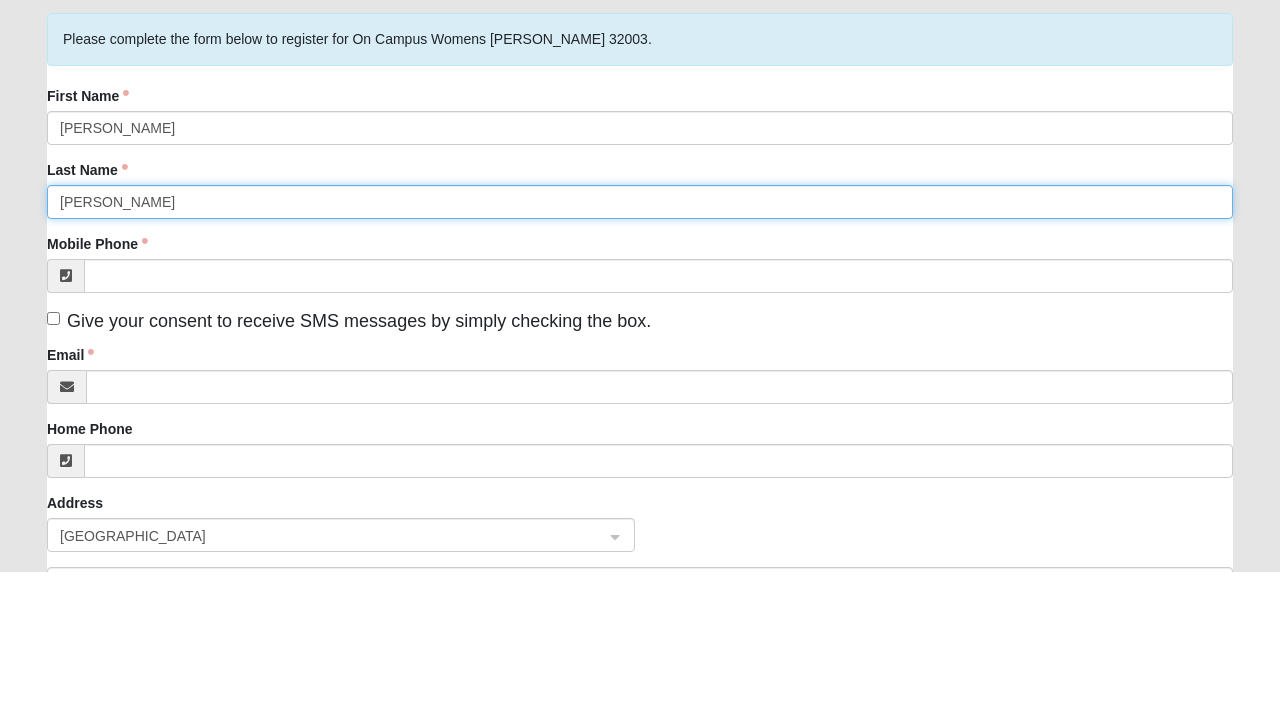 type on "Miron" 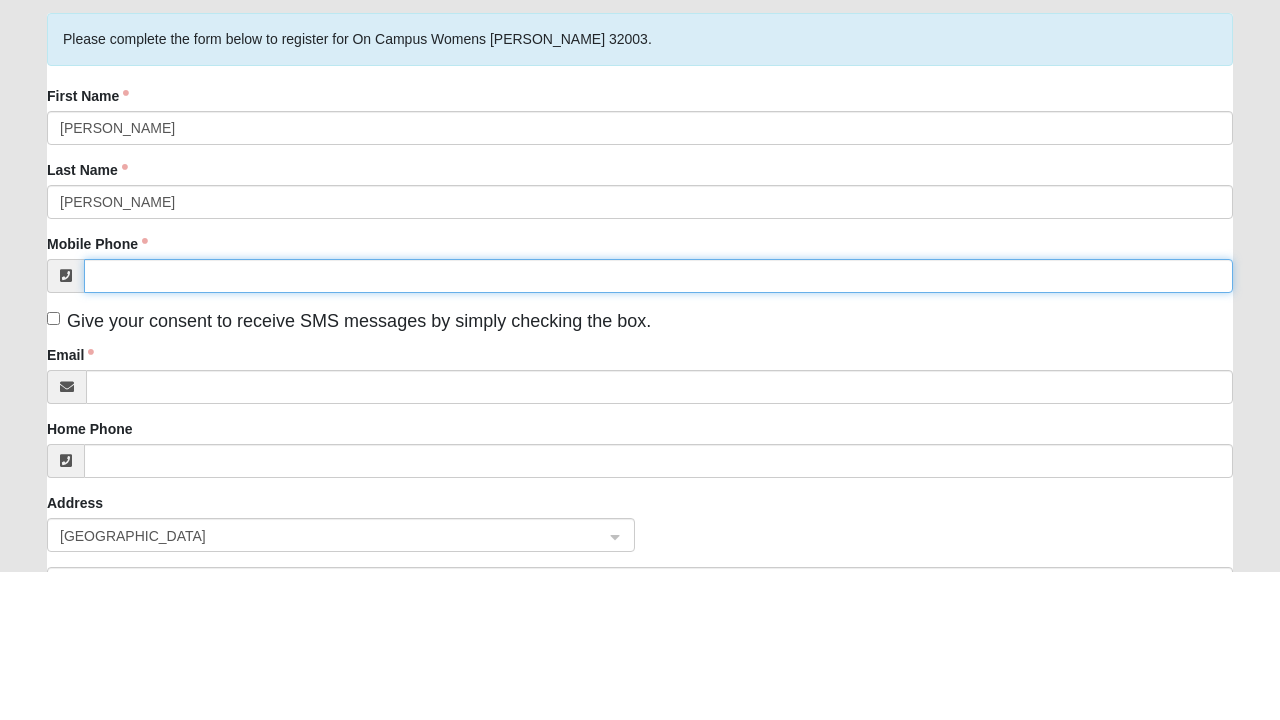 click on "Mobile Phone" at bounding box center [658, 425] 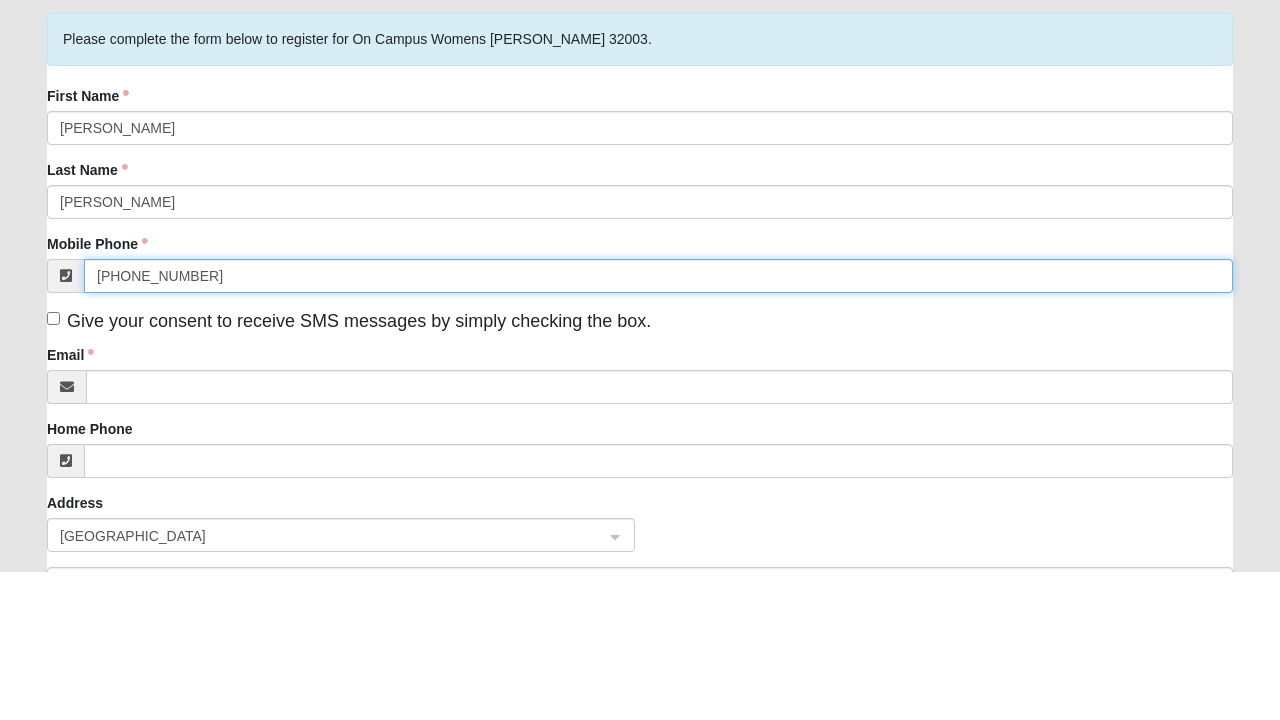 type on "(904) 813-2646" 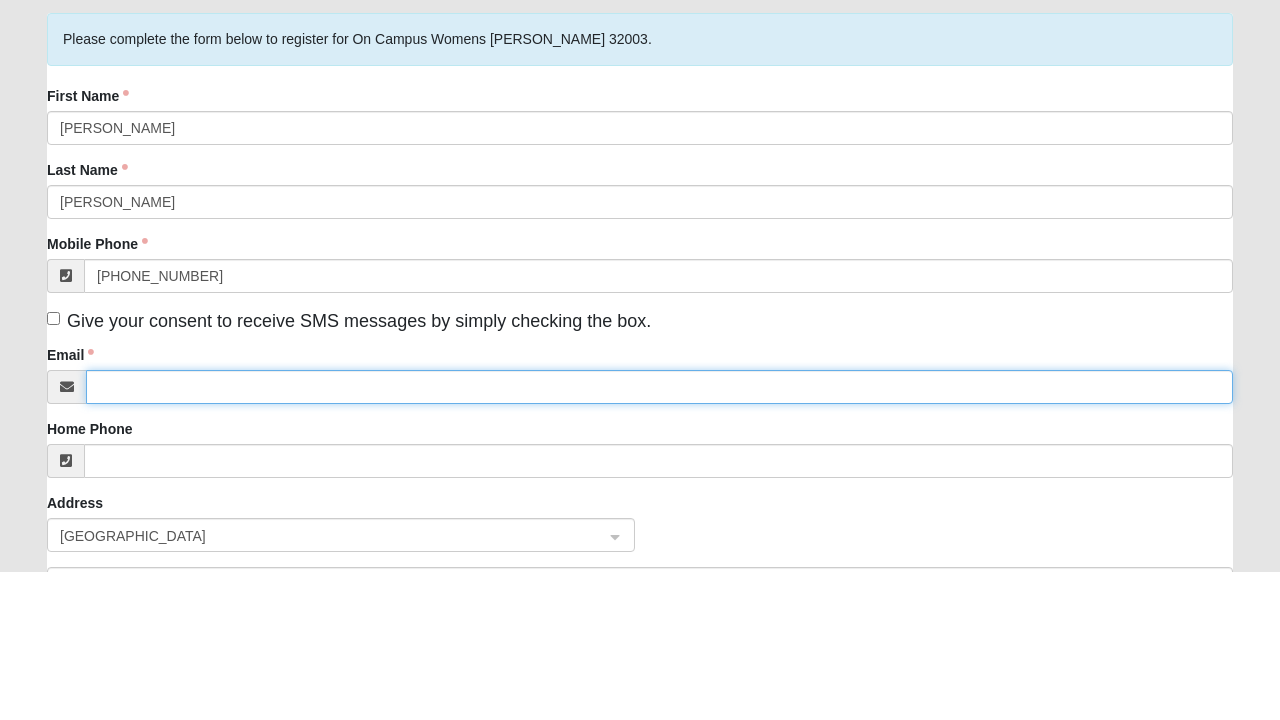 click on "Email" at bounding box center [659, 536] 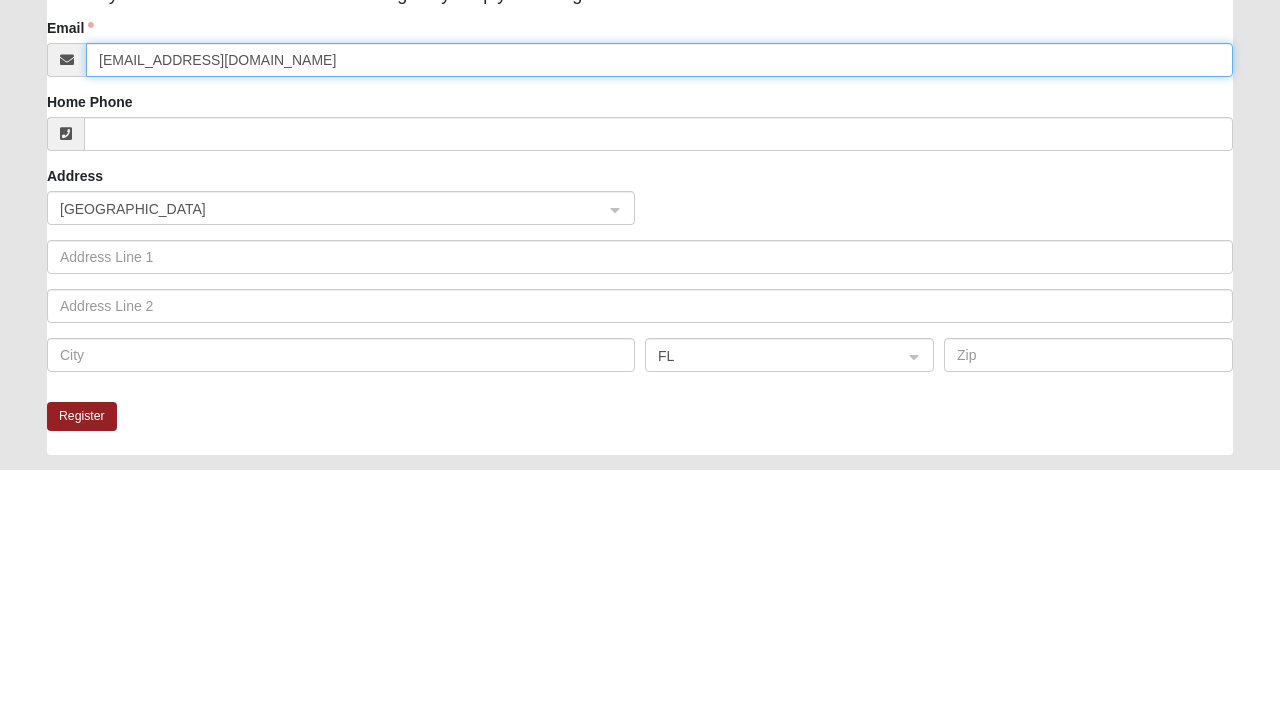 scroll, scrollTop: 226, scrollLeft: 0, axis: vertical 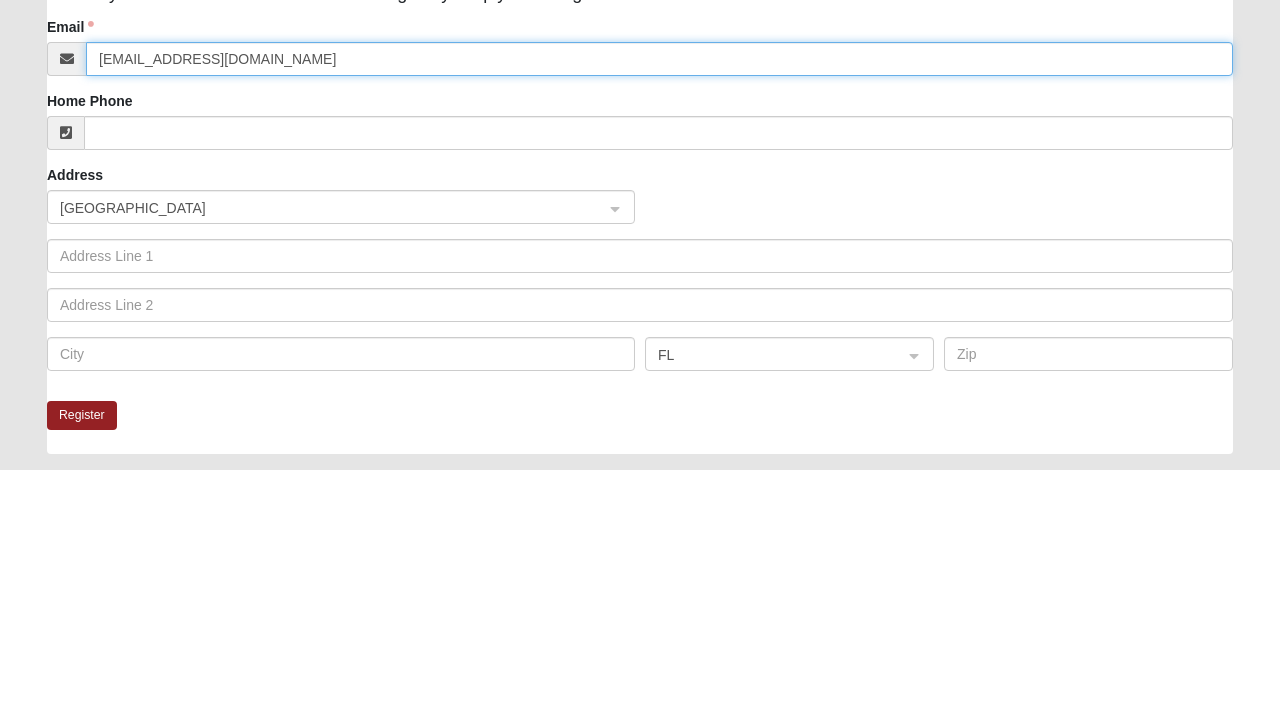 type on "Terridmiron@comcast.net" 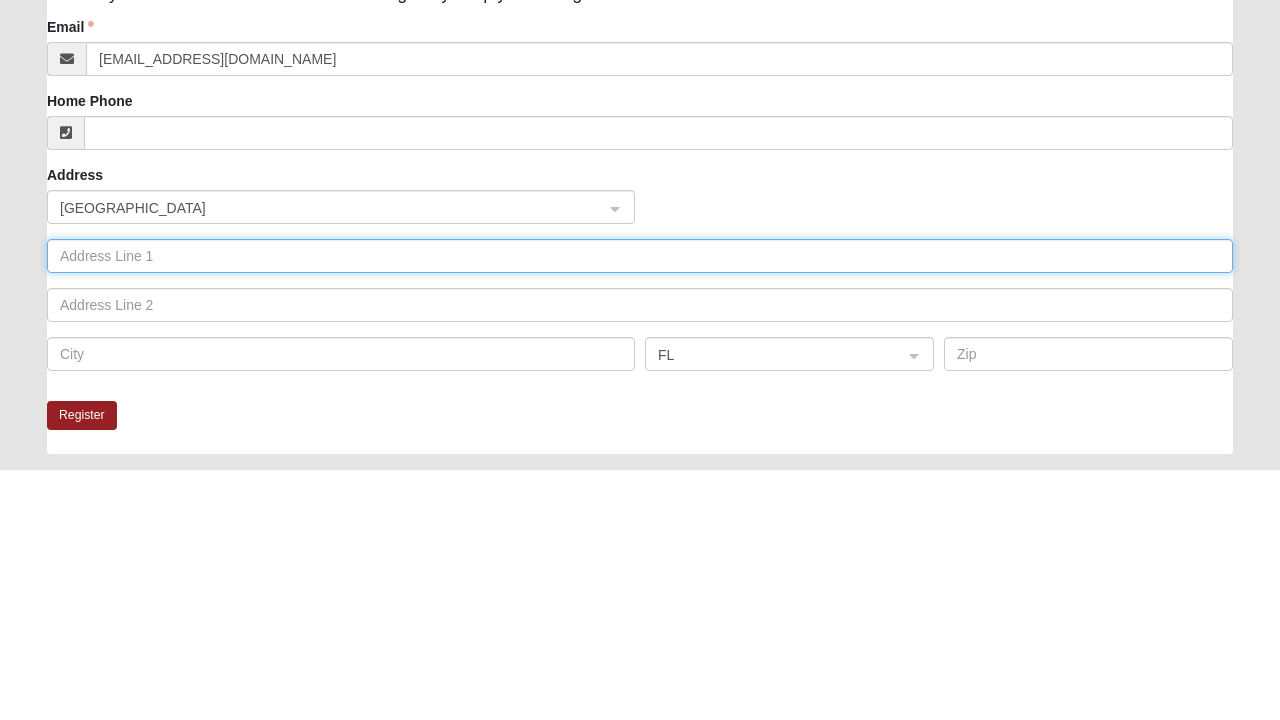 click 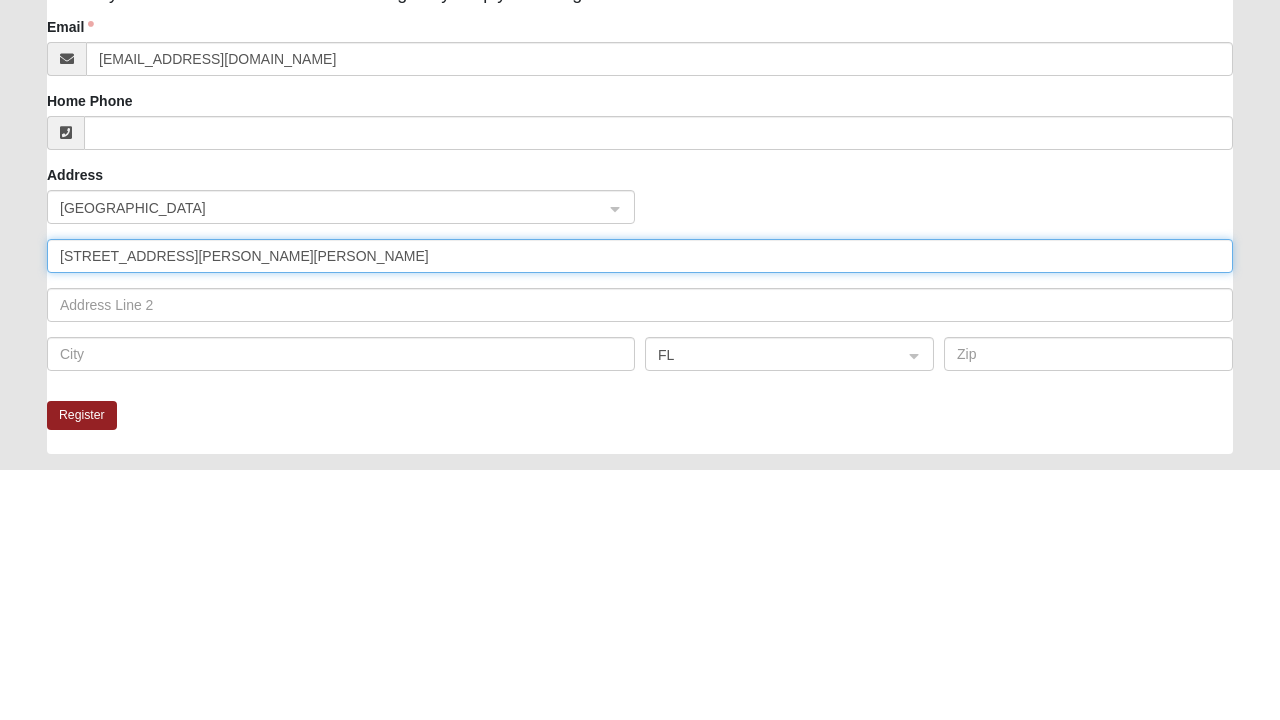 type on "2285 Marsh Hawk Ln" 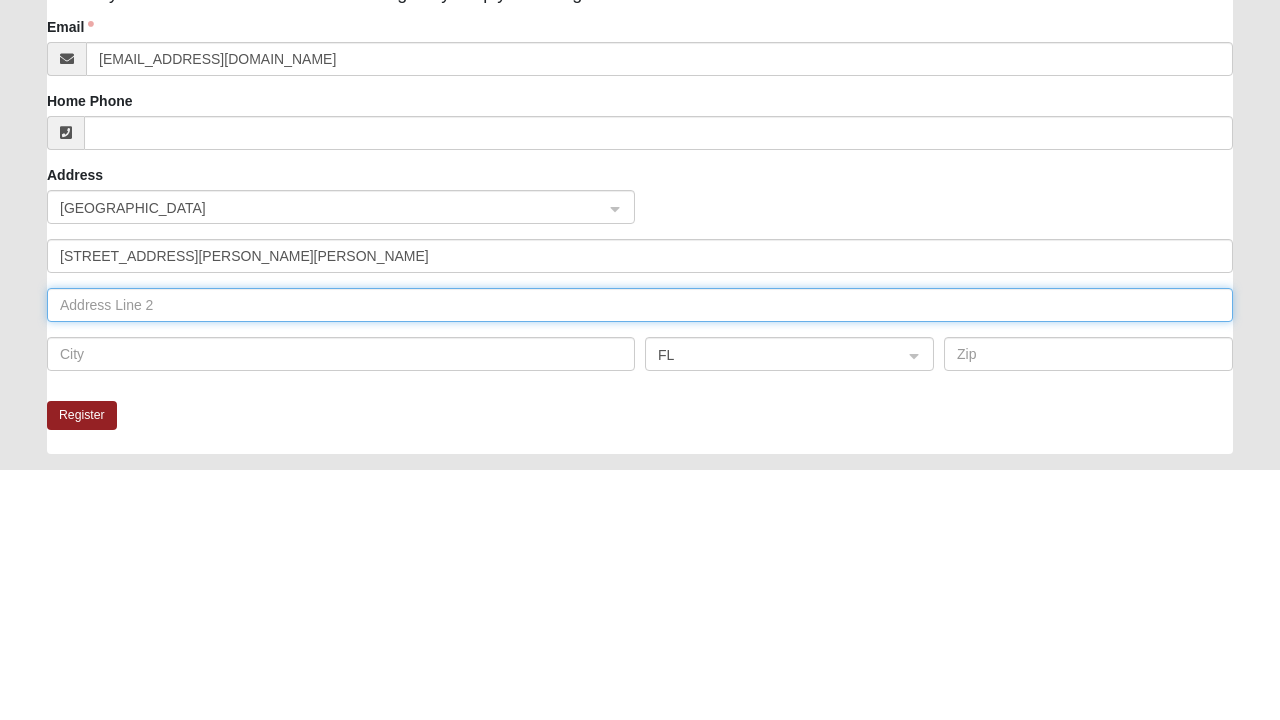 click 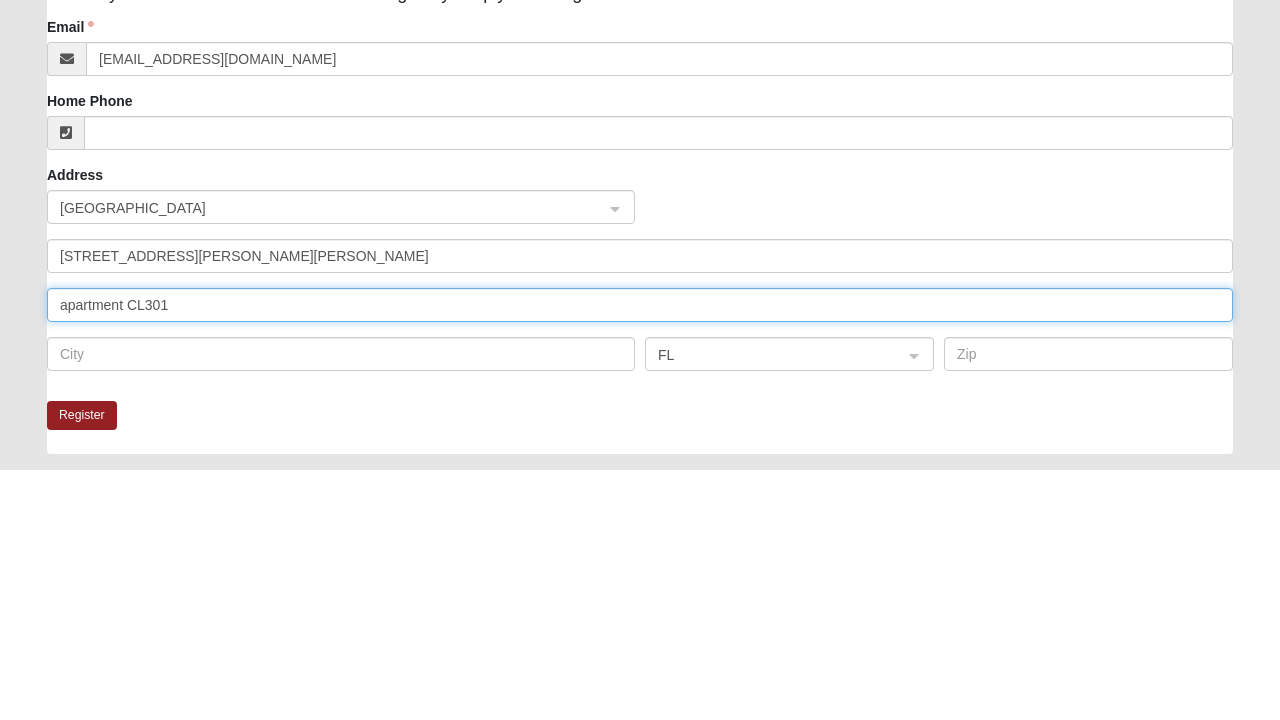type on "apartment CL301" 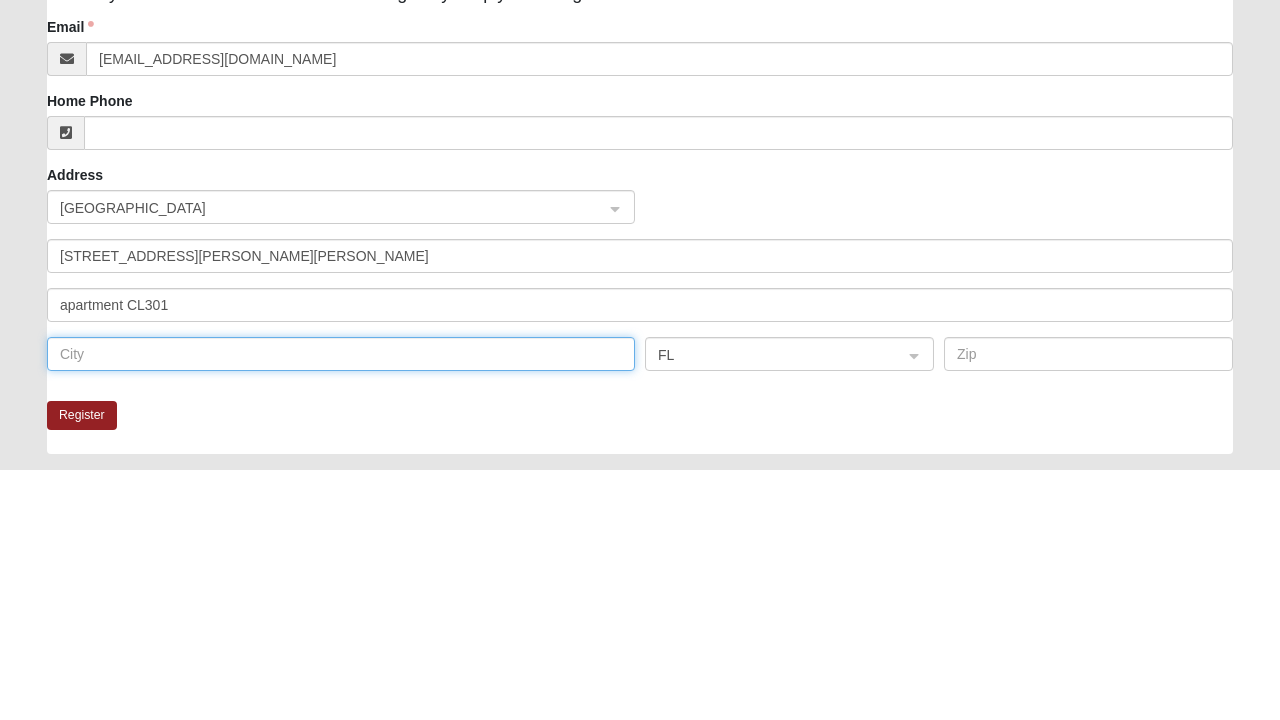 click 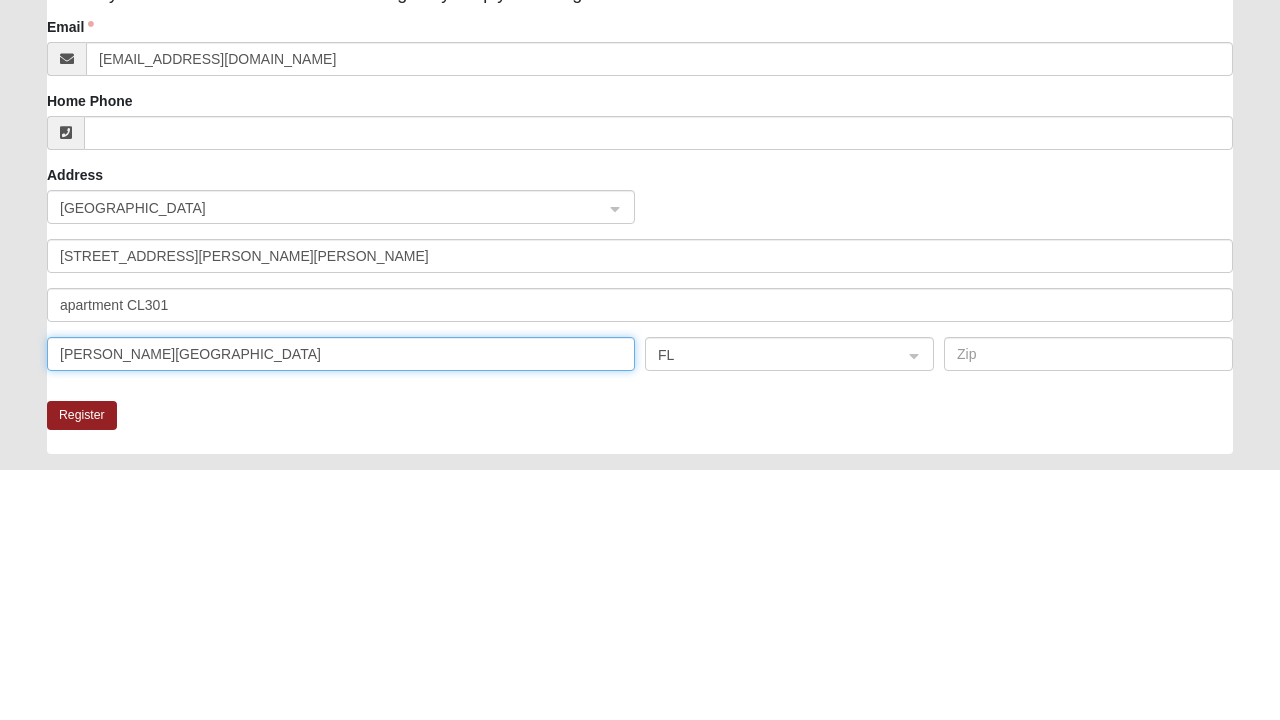 type on "[PERSON_NAME][GEOGRAPHIC_DATA]" 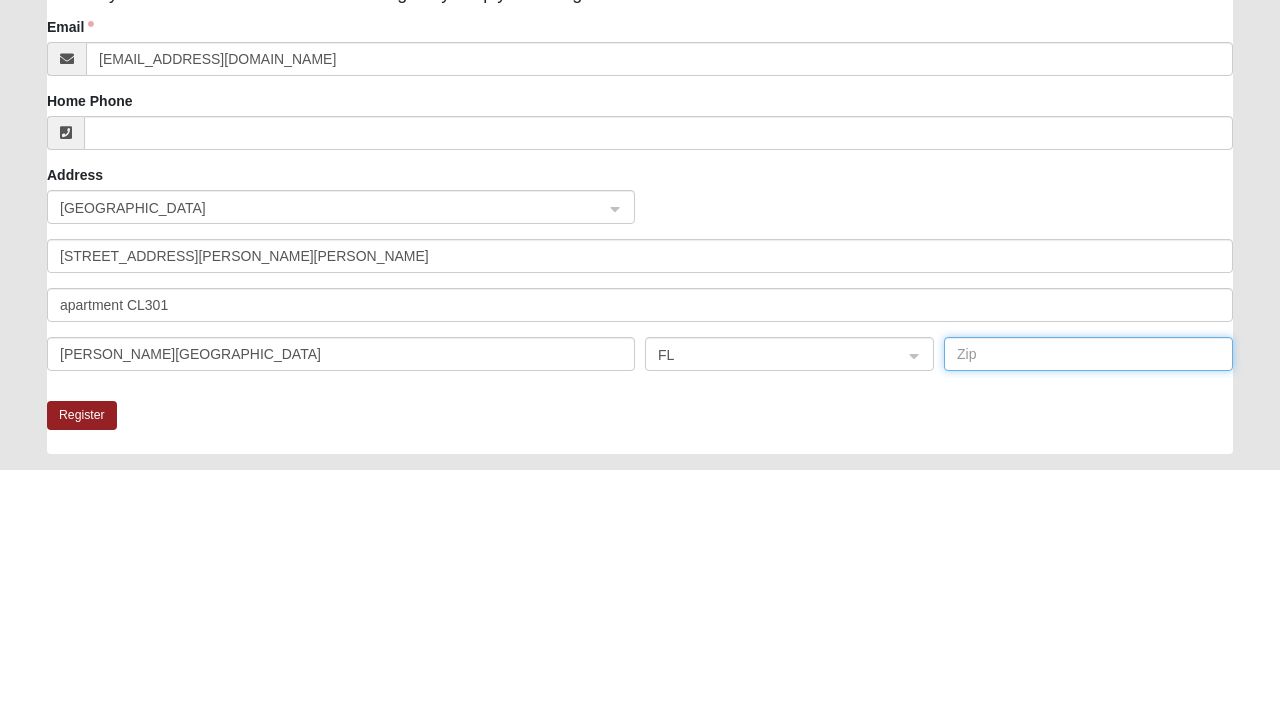 click 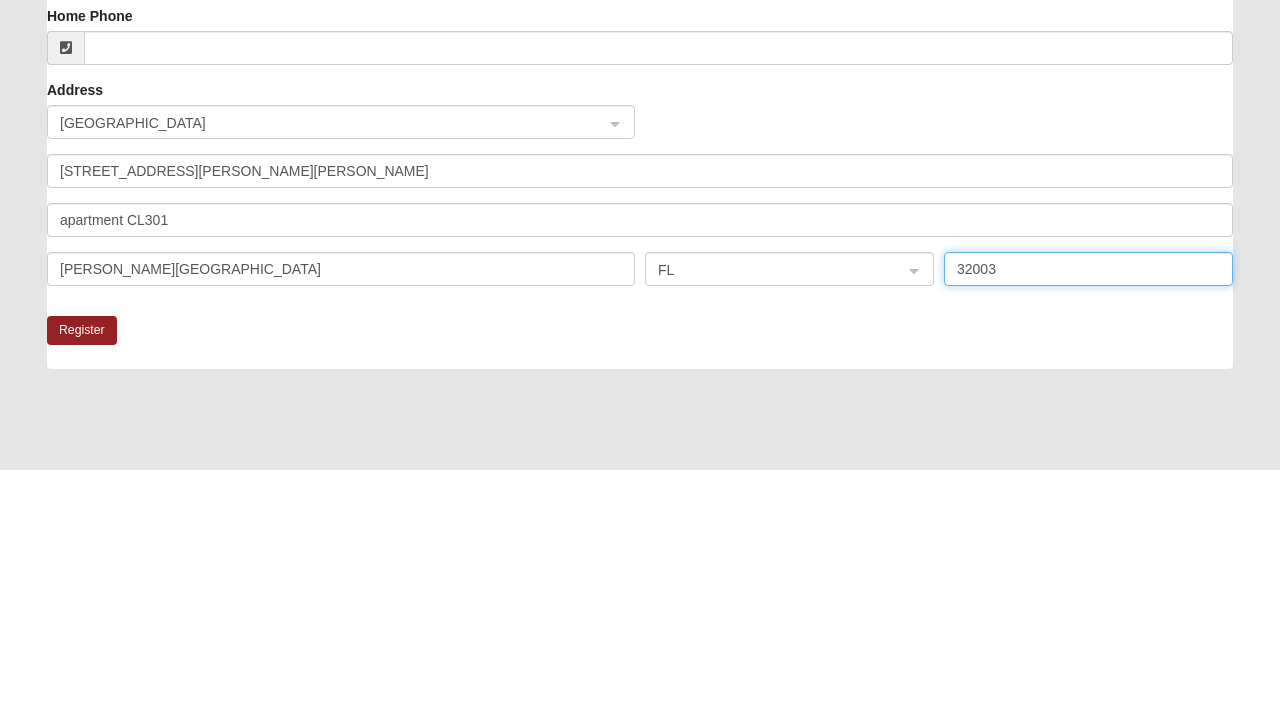 scroll, scrollTop: 312, scrollLeft: 0, axis: vertical 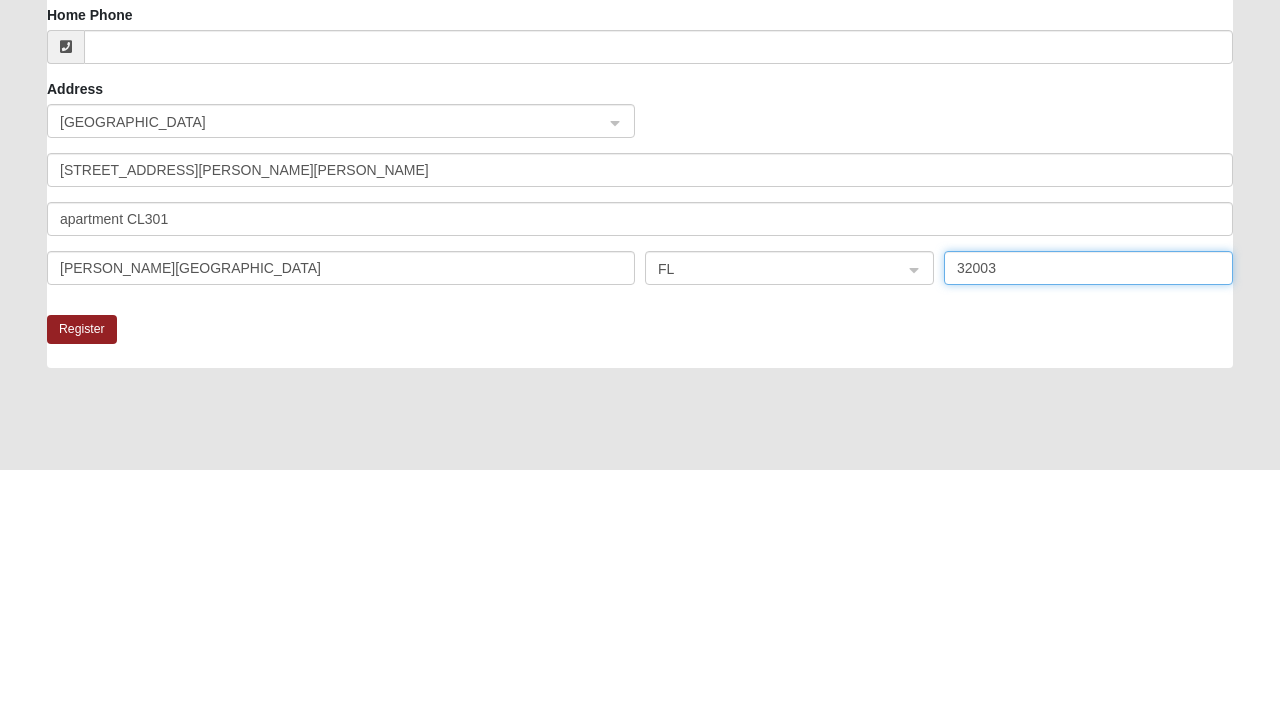 type on "32003" 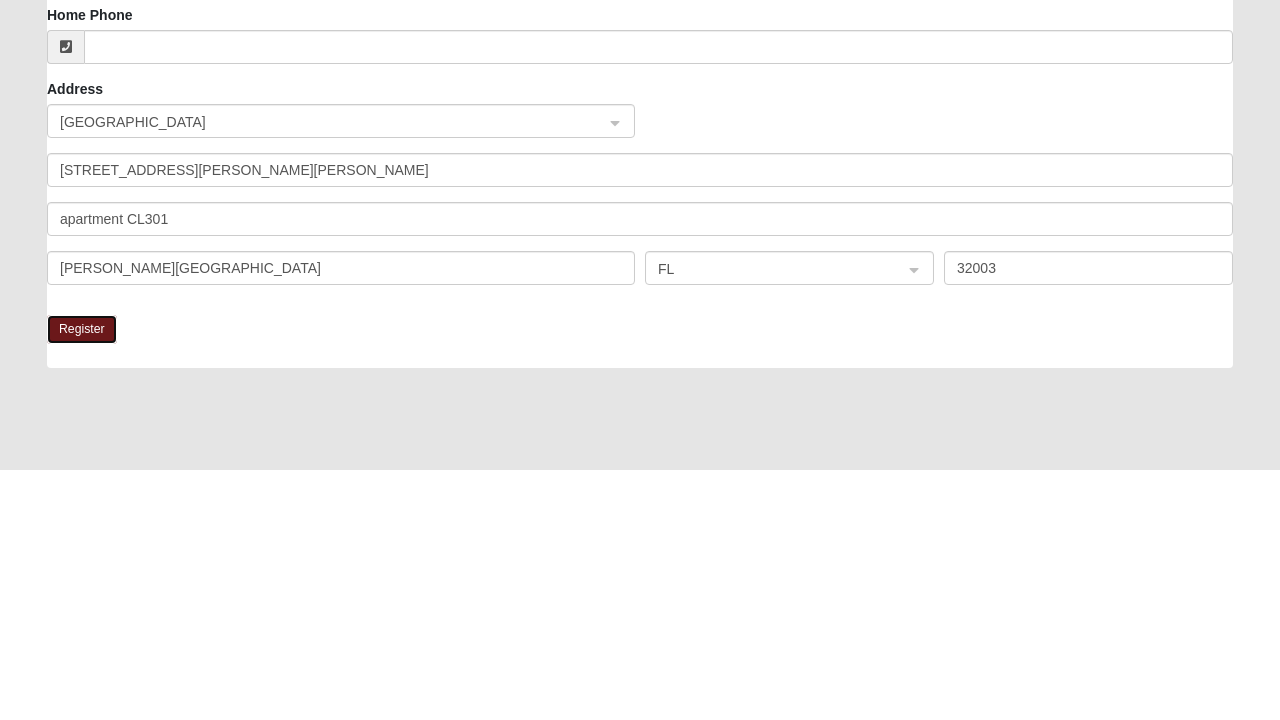 click on "Register" 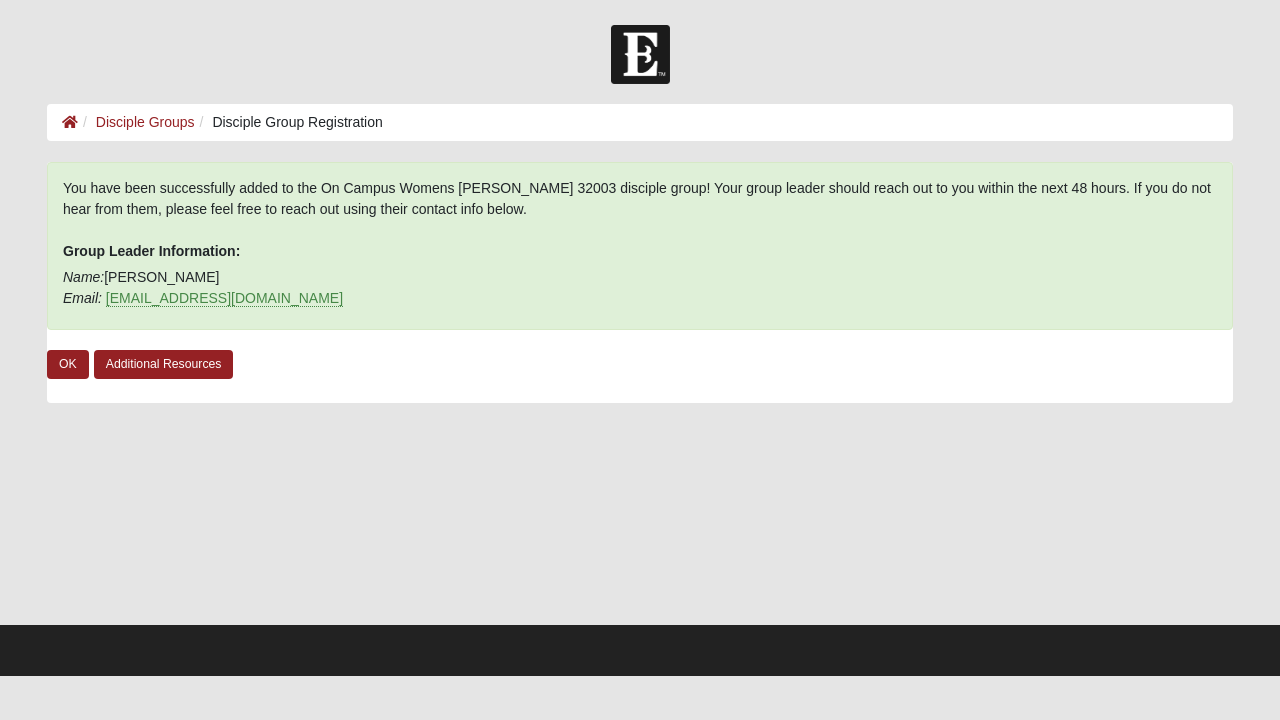 scroll, scrollTop: 0, scrollLeft: 0, axis: both 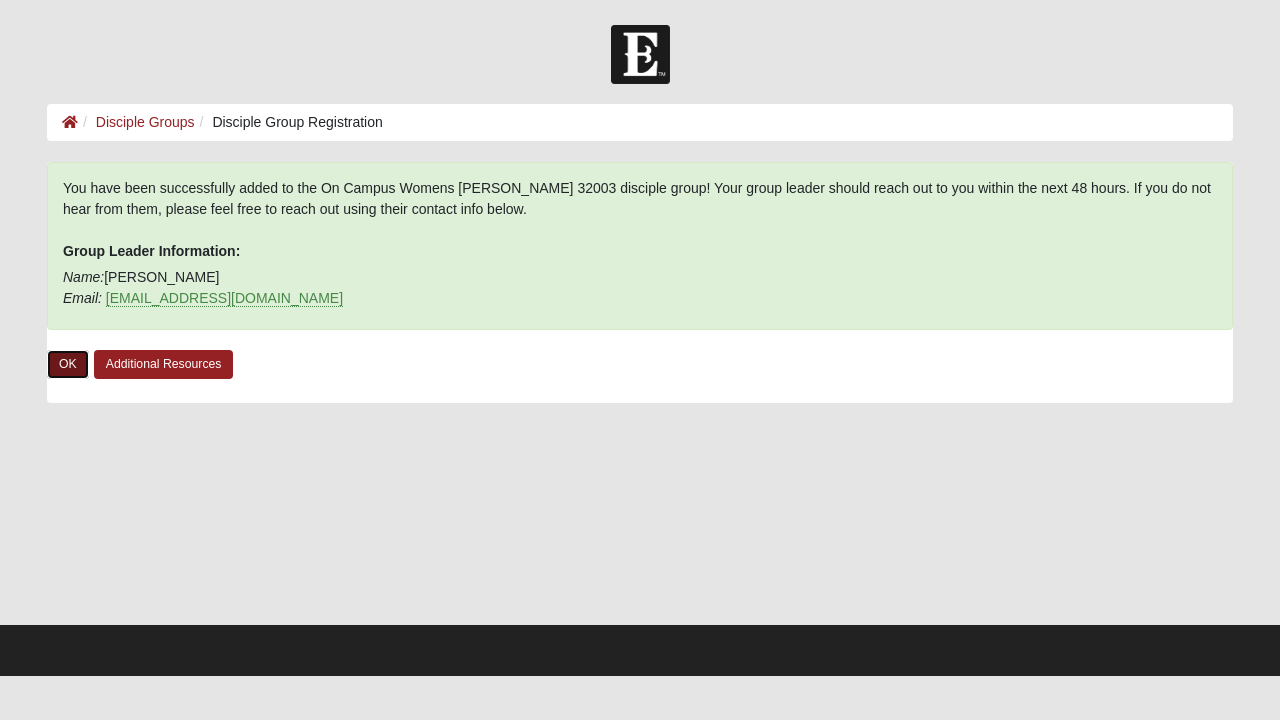 click on "OK" at bounding box center (68, 364) 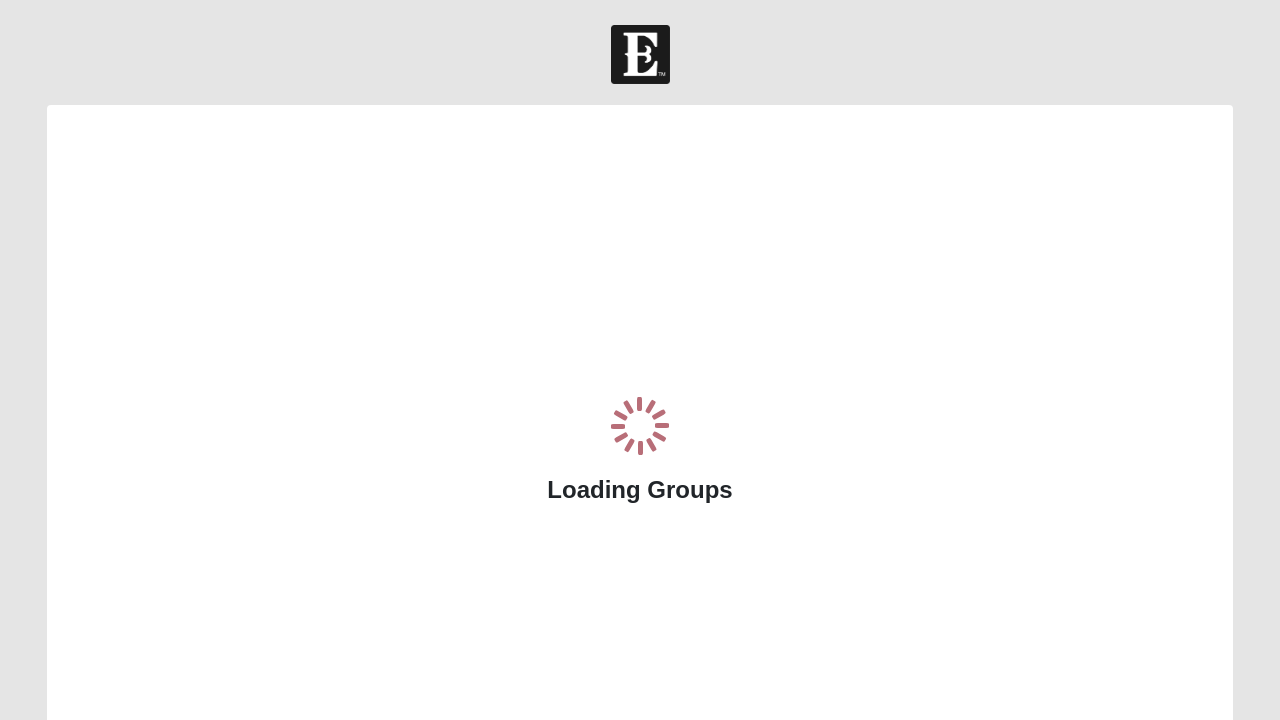 scroll, scrollTop: 0, scrollLeft: 0, axis: both 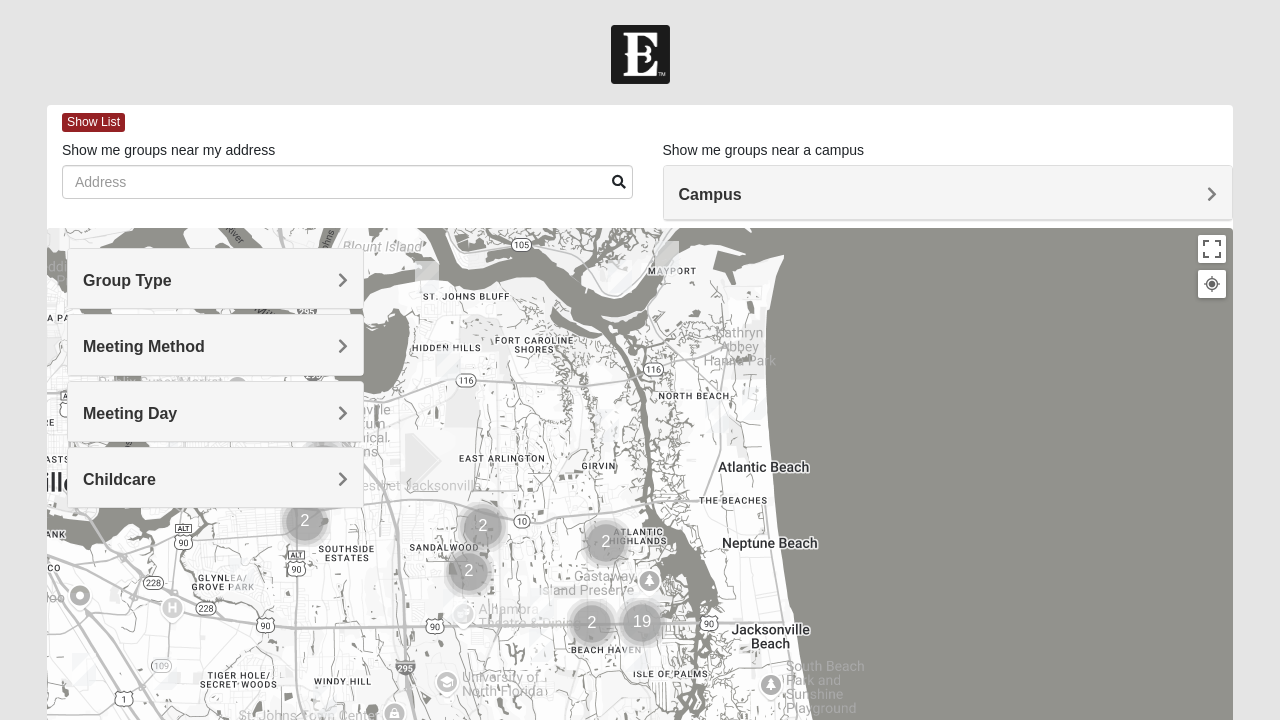 click at bounding box center [640, 628] 